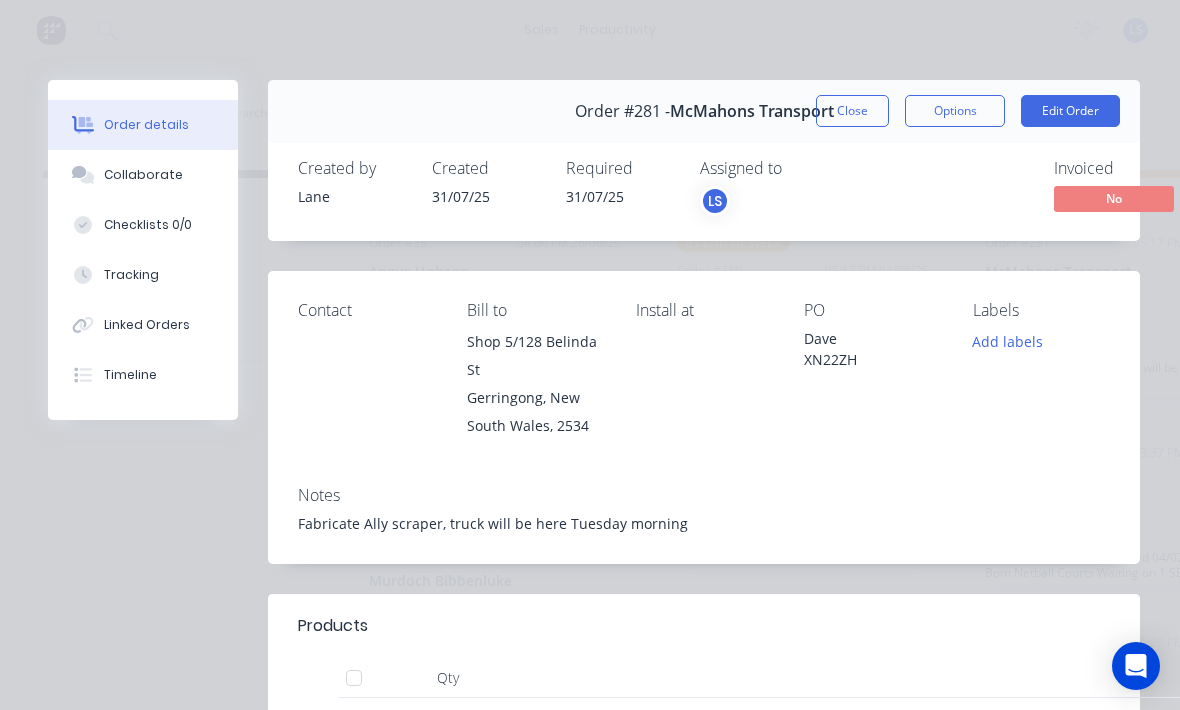 scroll, scrollTop: 0, scrollLeft: 920, axis: horizontal 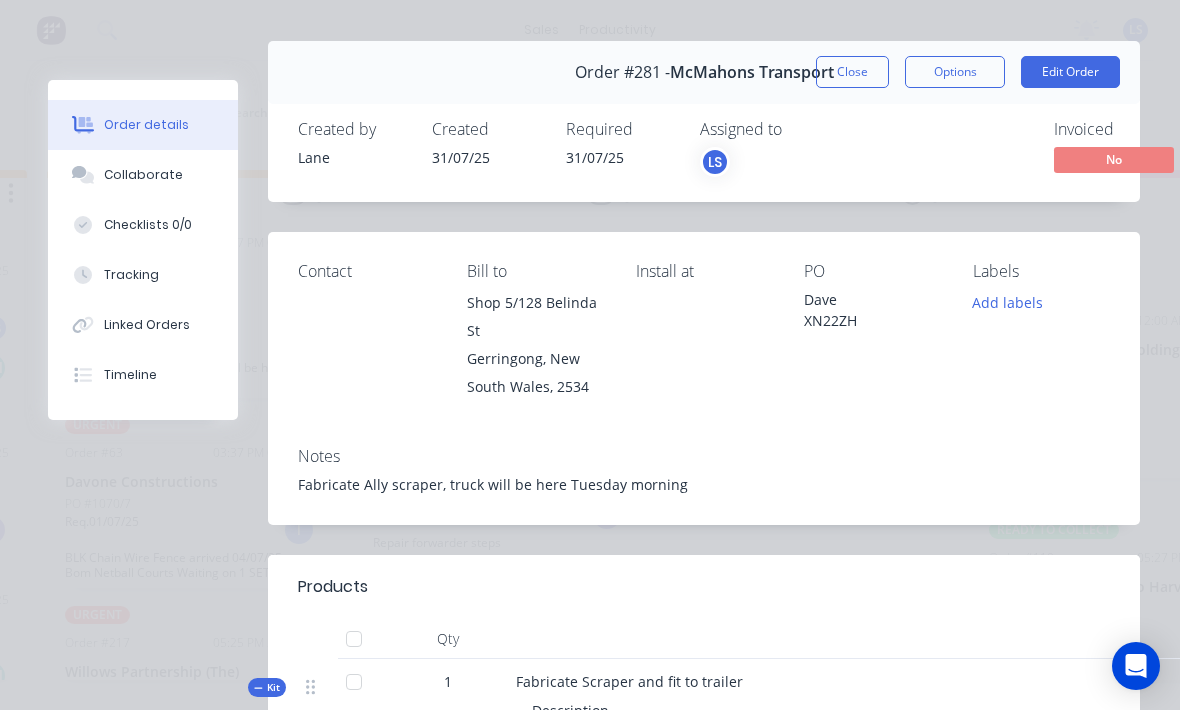 click on "Close" at bounding box center [852, 72] 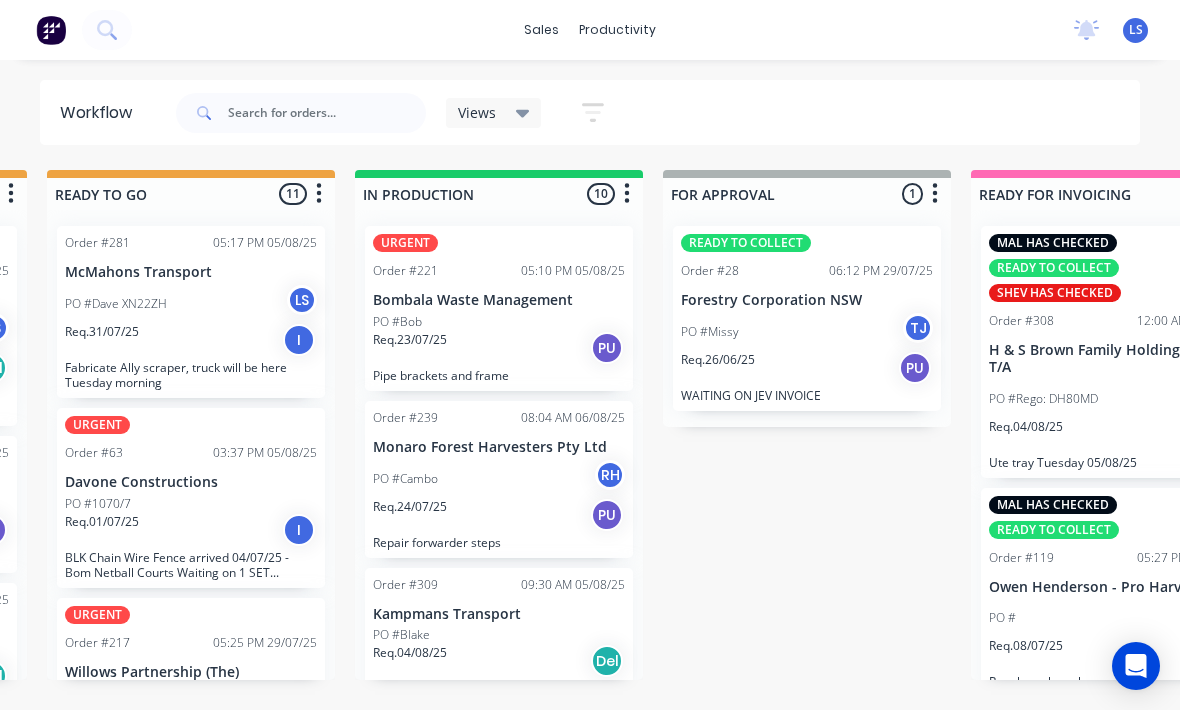 click 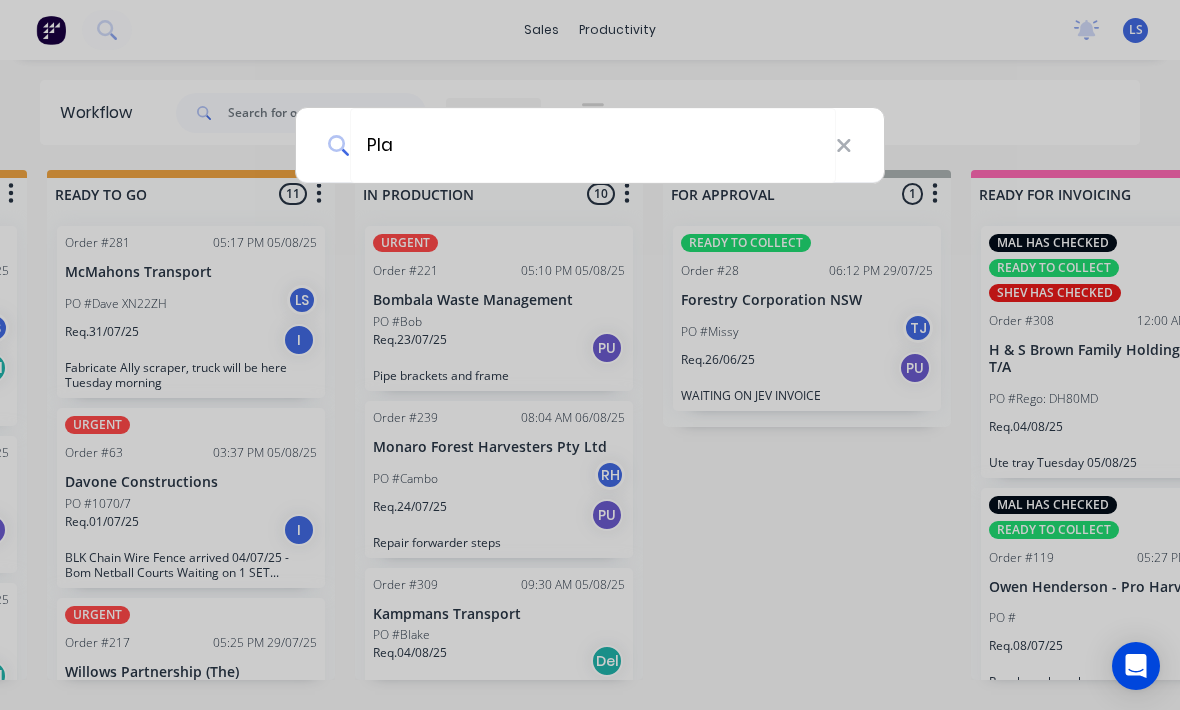 type on "Plat" 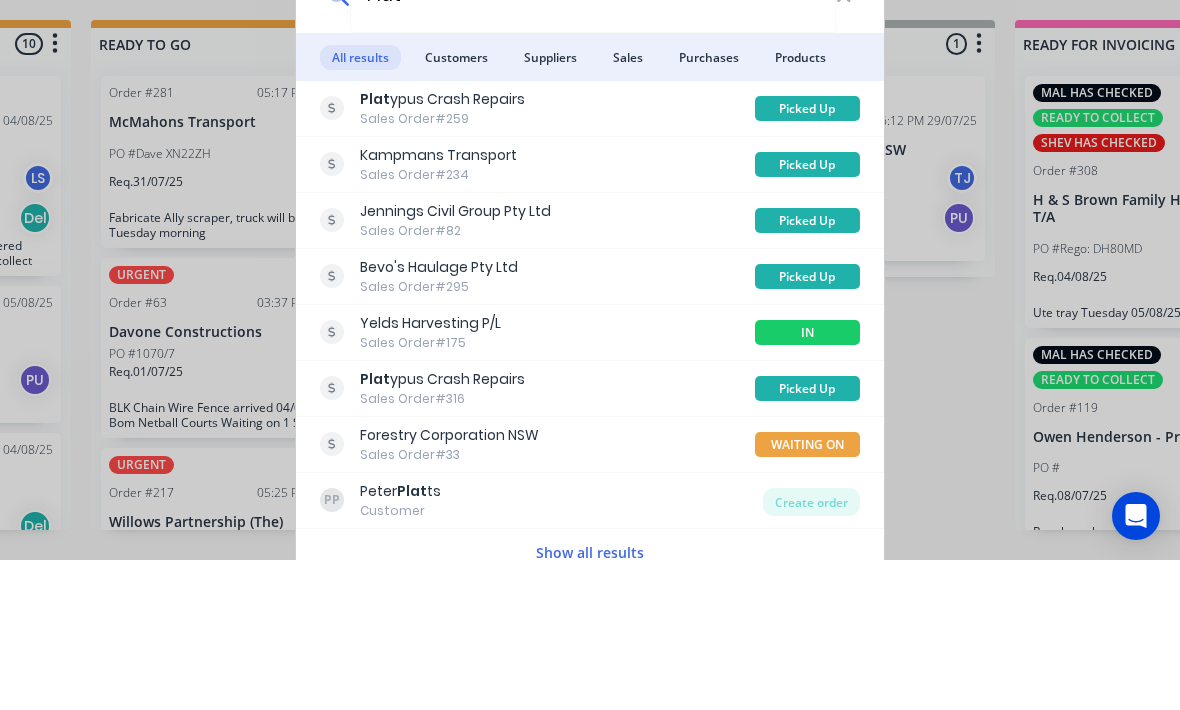 scroll, scrollTop: 0, scrollLeft: 878, axis: horizontal 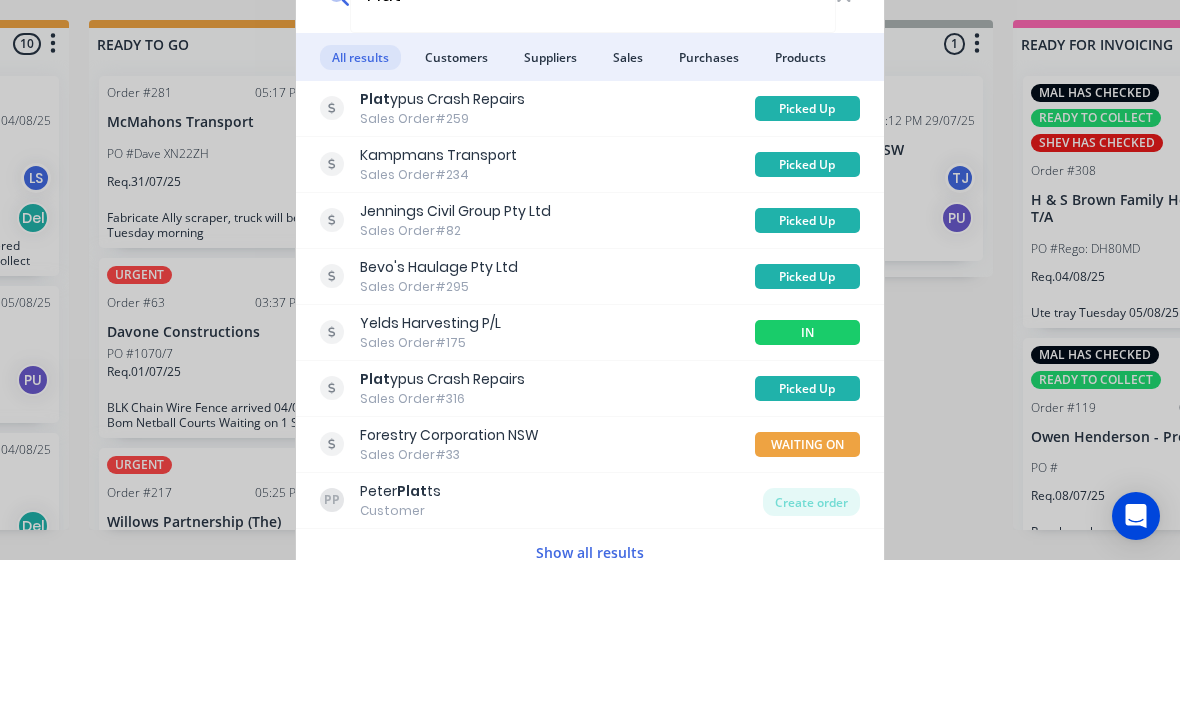 click on "Platypus Crash Repairs Sales Order  #259" at bounding box center (537, 258) 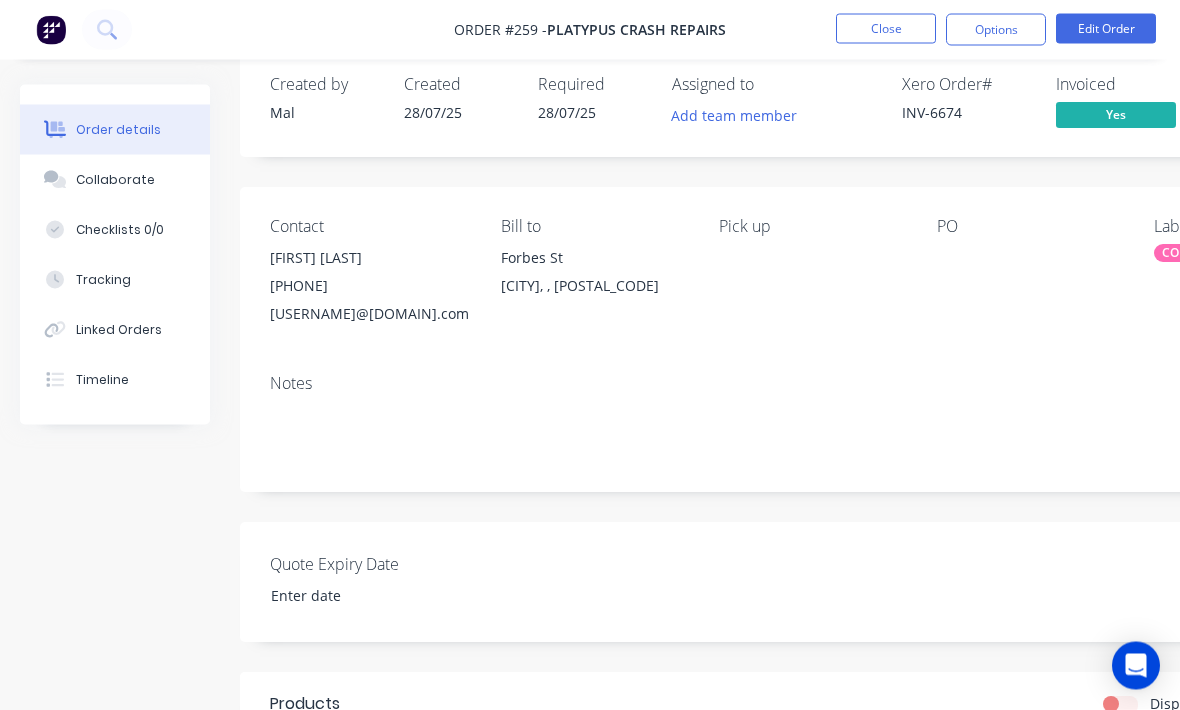 scroll, scrollTop: 12, scrollLeft: 0, axis: vertical 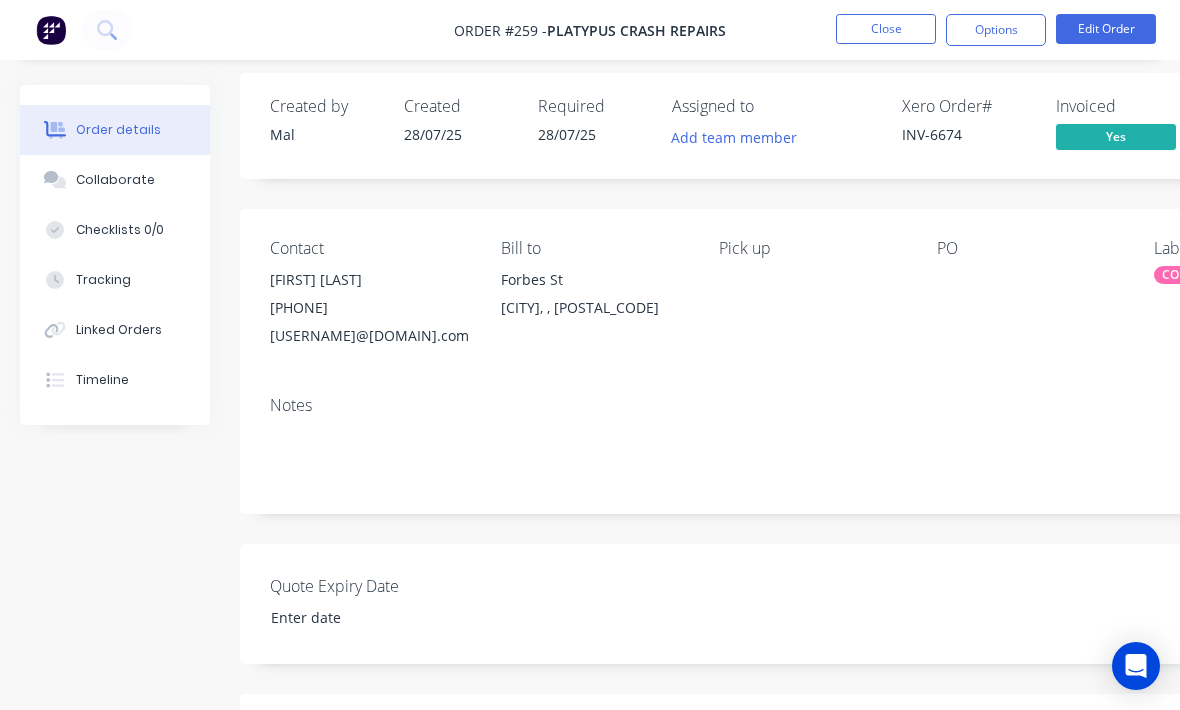 click on "Close" at bounding box center [886, 29] 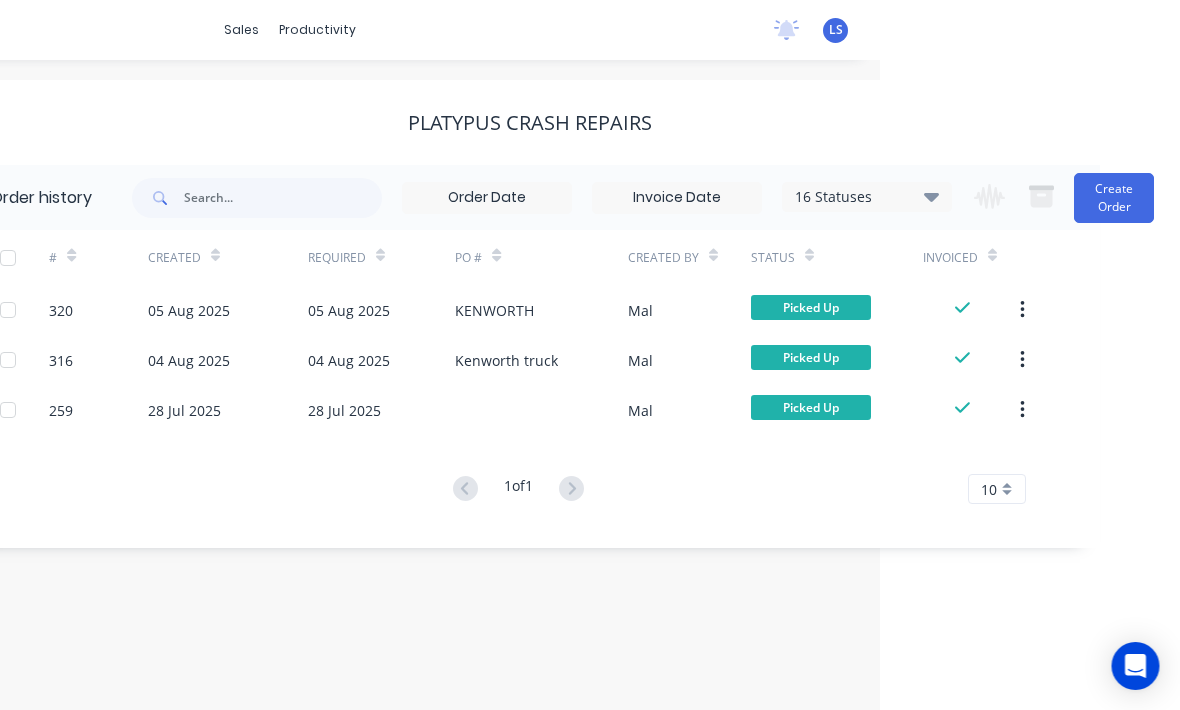 scroll, scrollTop: 12, scrollLeft: 304, axis: both 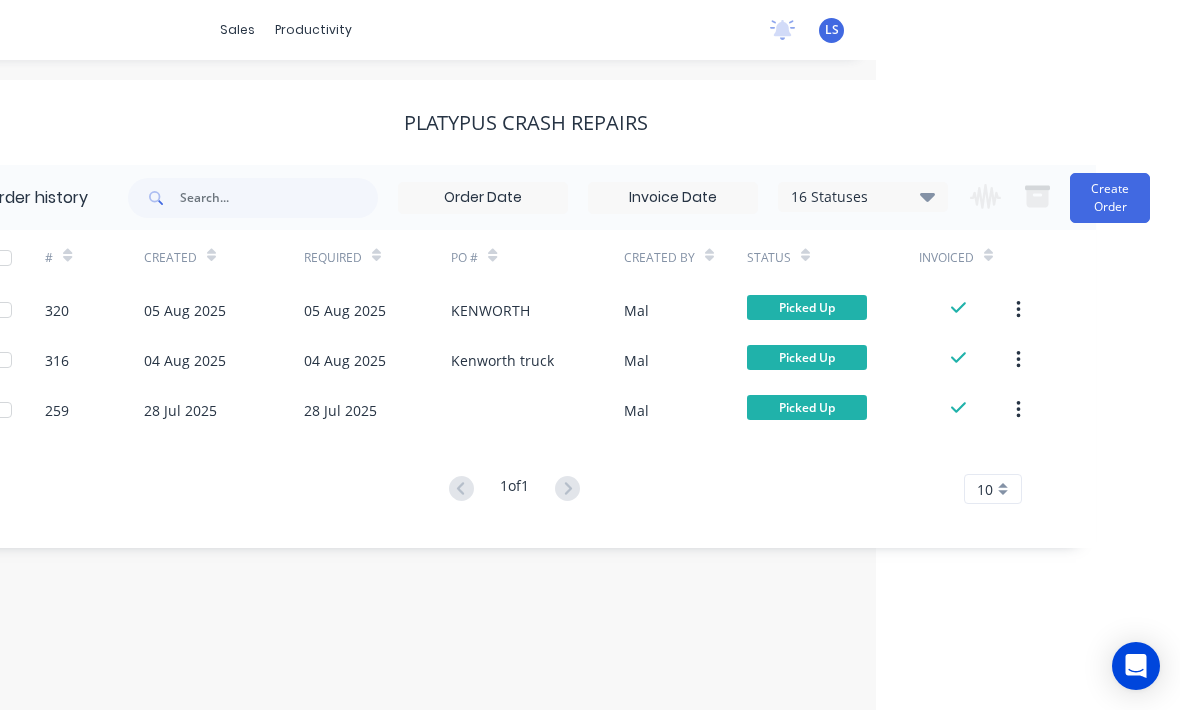 click on "Create Order" at bounding box center (1110, 198) 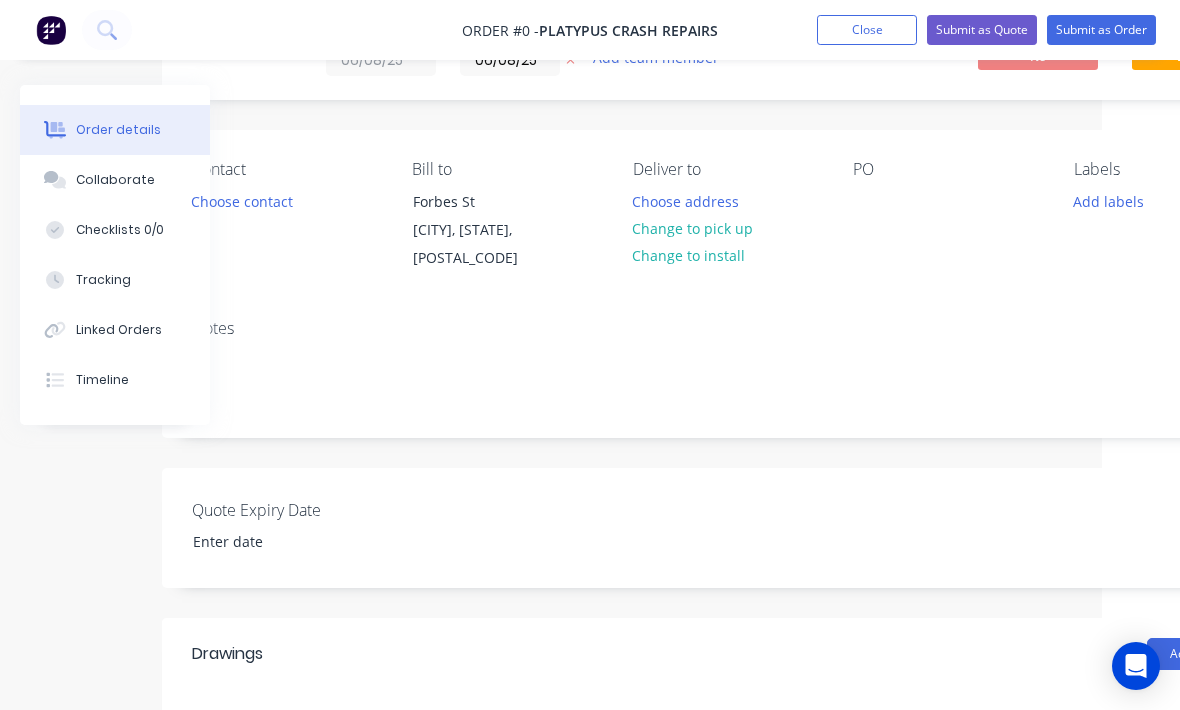 scroll, scrollTop: 92, scrollLeft: 32, axis: both 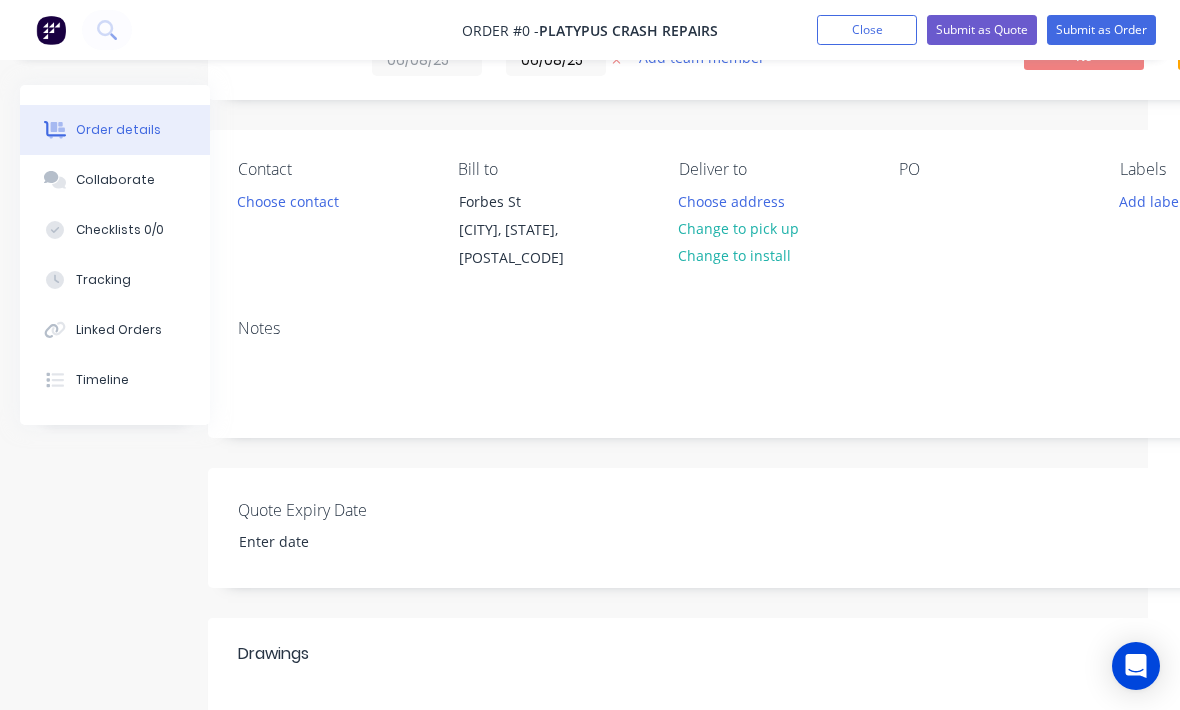click on "Choose contact" at bounding box center [288, 200] 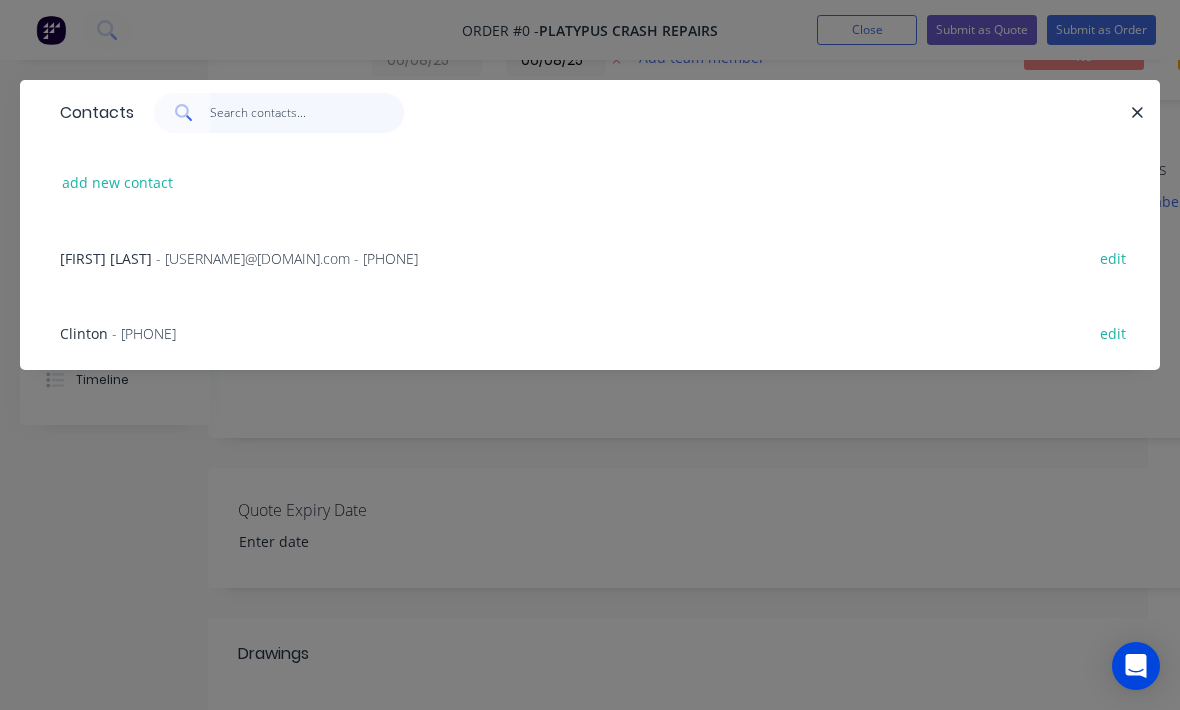 click at bounding box center (307, 113) 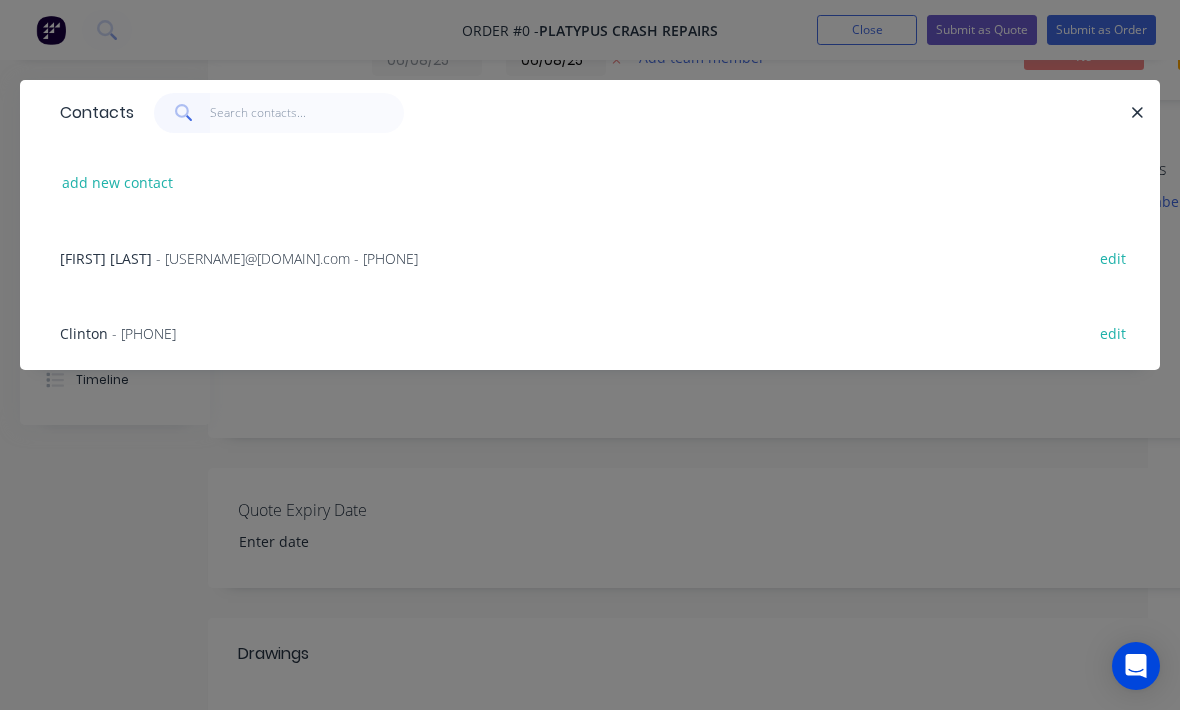 click at bounding box center [1127, 113] 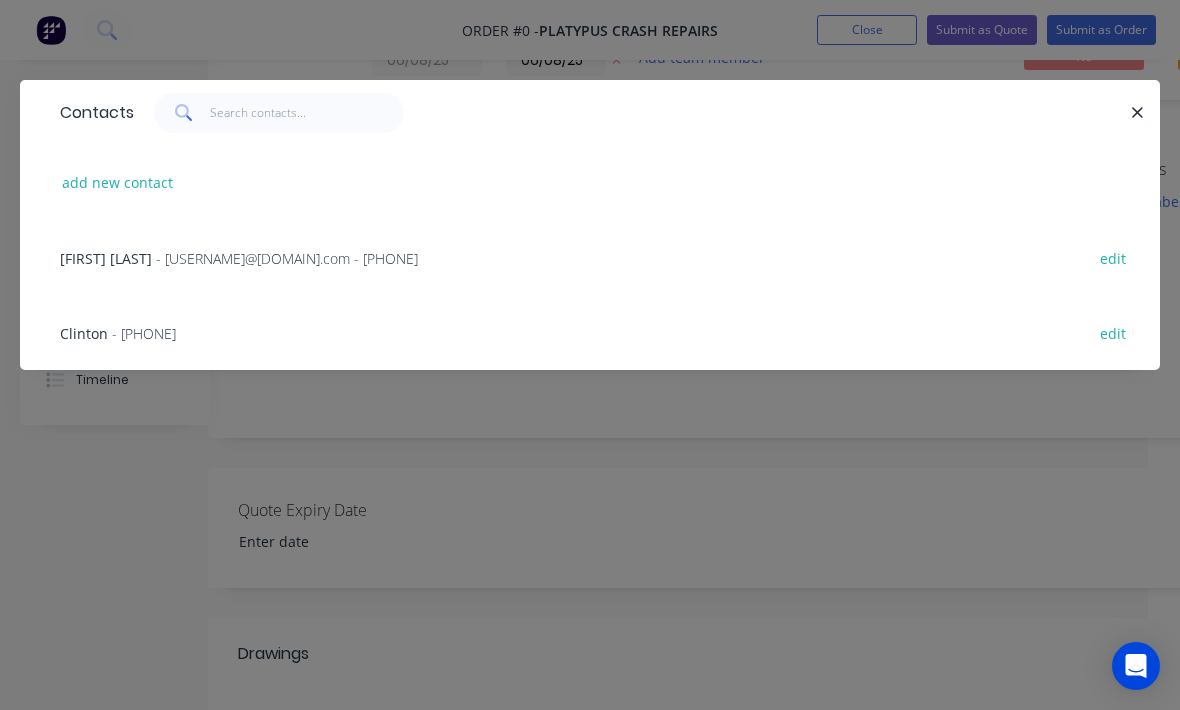 click 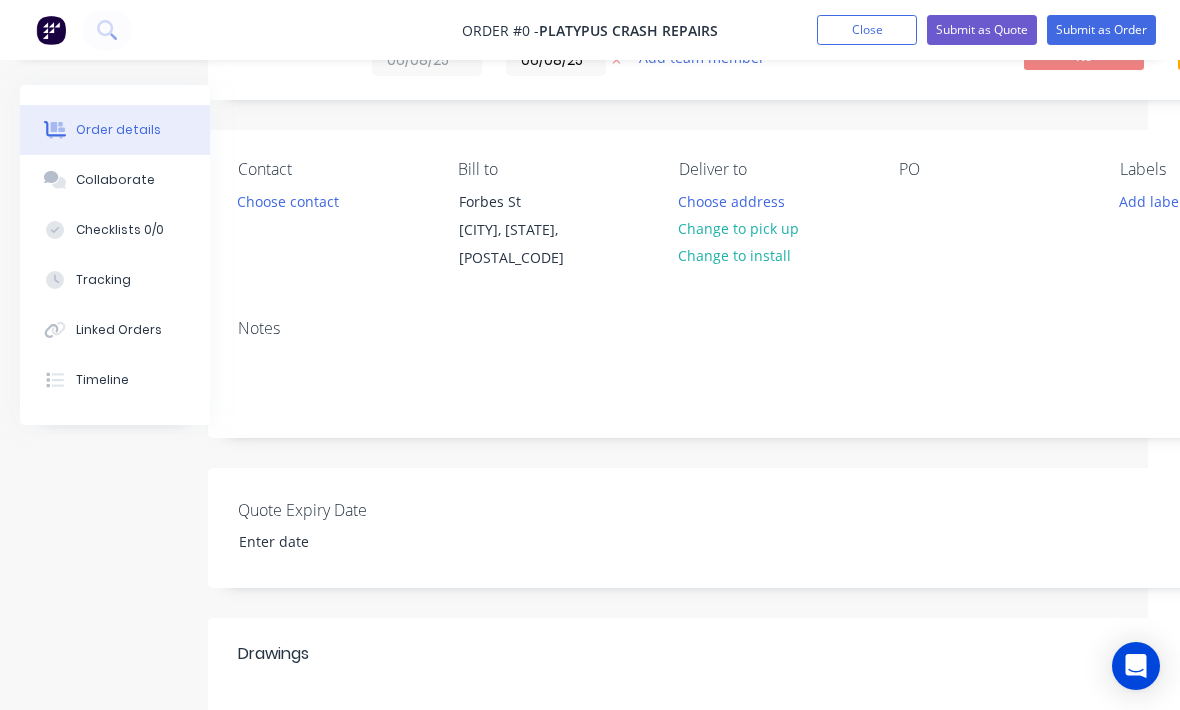 click on "PO" at bounding box center (993, 216) 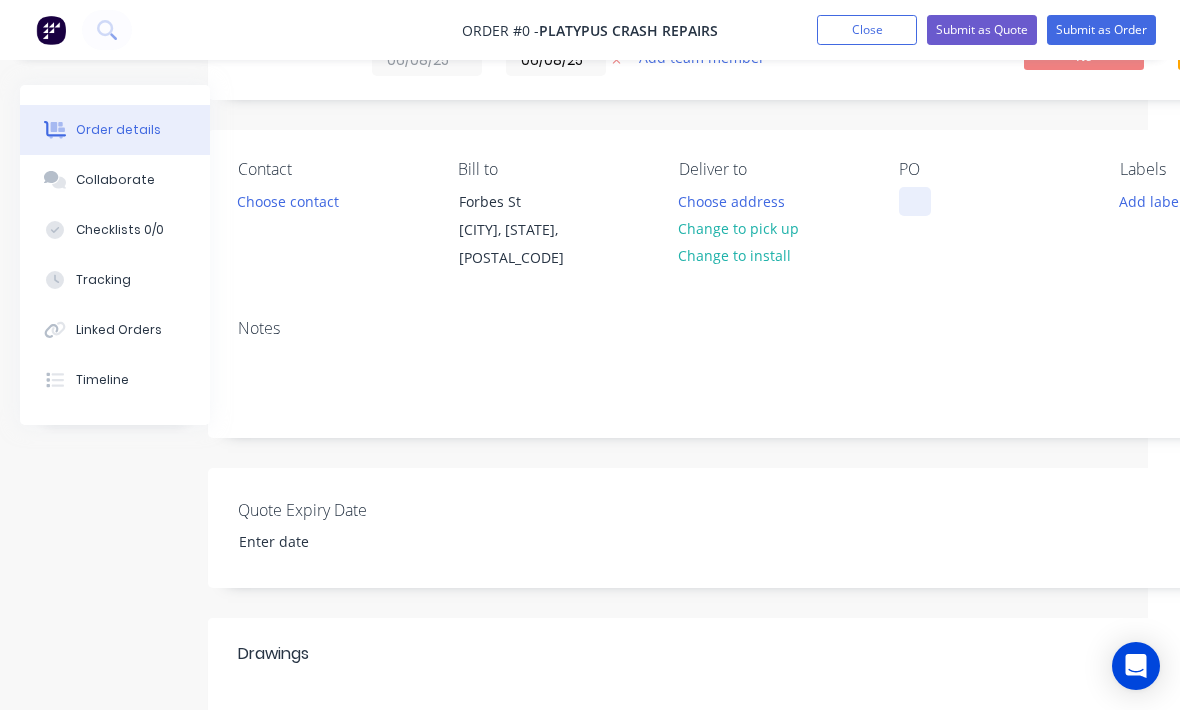 click at bounding box center (915, 201) 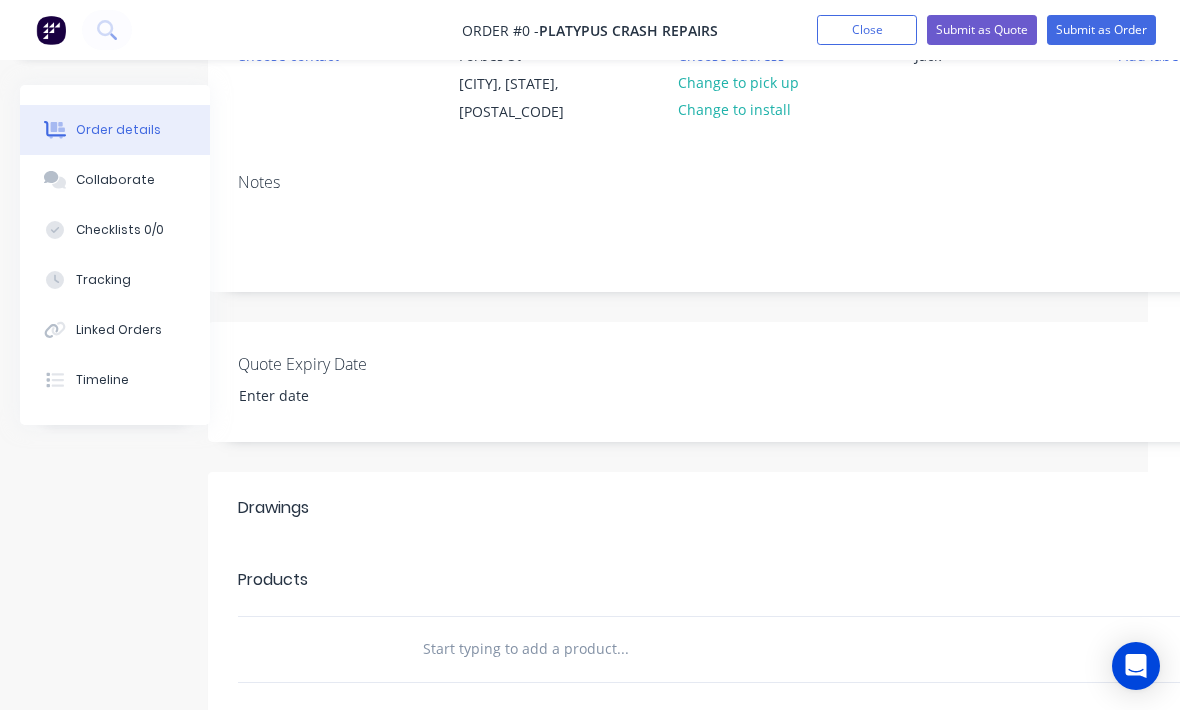 click on "Order details Collaborate Checklists 0/0 Tracking Linked Orders Timeline   Order details   Collaborate   Checklists   Tracking   Linked Orders   Timeline Created by [FIRST] Created 06/08/25 Required 06/08/25 Assigned to Add team member Invoiced No Status Draft Contact Choose contact Bill to Forbes St  [CITY], [STATE], [POSTAL_CODE] Deliver to Choose address Change to pick up Change to install PO [FIRST] Labels Add labels Notes Quote Expiry Date Drawings Add drawing   Products Add product     Labour $0.00 Sub total $0.00 Margin $0.00  ( 0 %) Tax $0.00 Total $0.00" at bounding box center [663, 443] 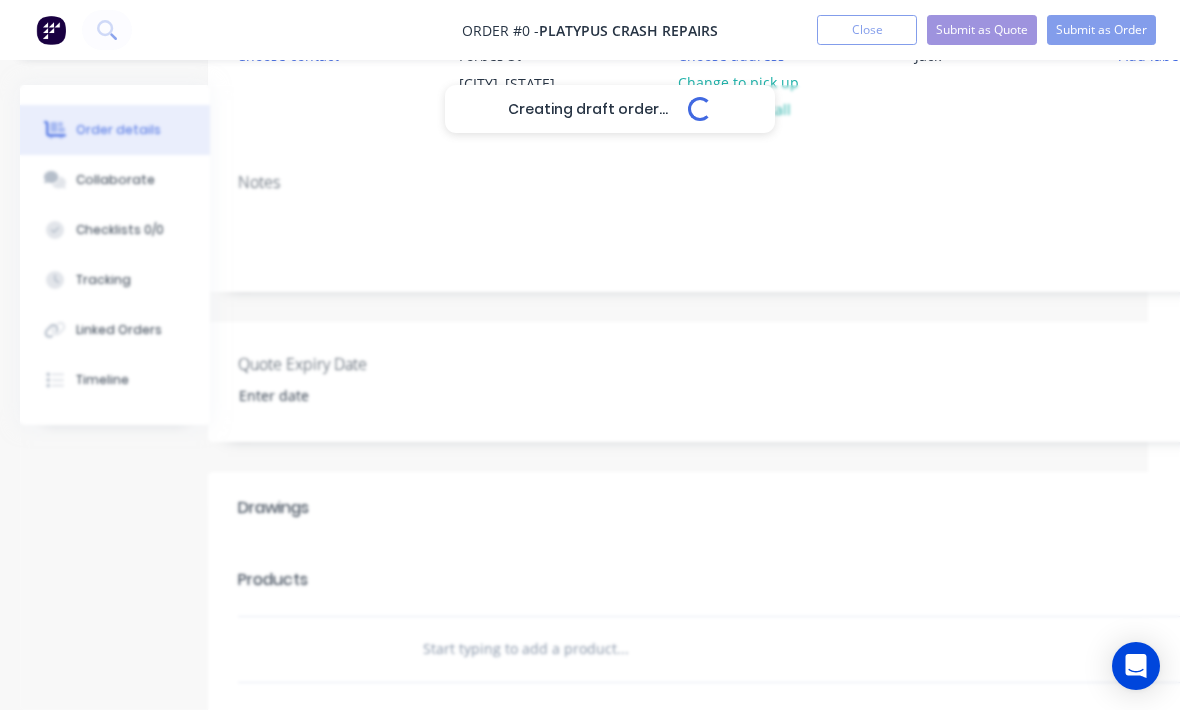 scroll, scrollTop: 353, scrollLeft: 64, axis: both 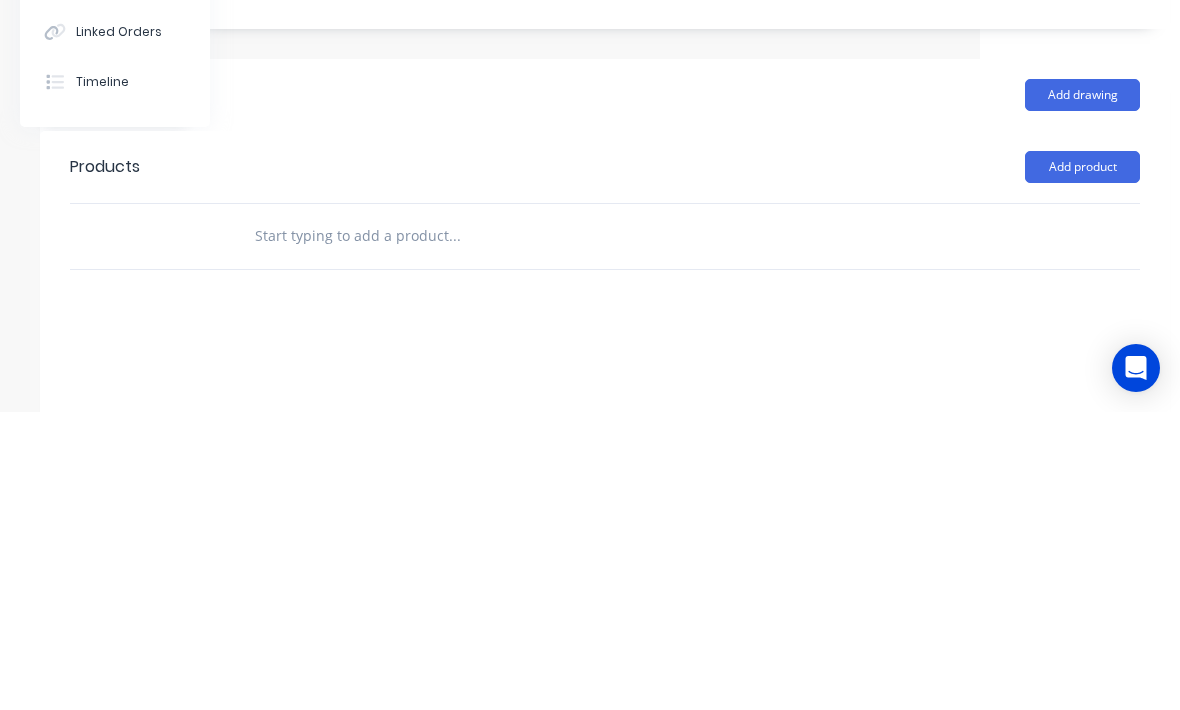 click on "Add product" at bounding box center [1082, 465] 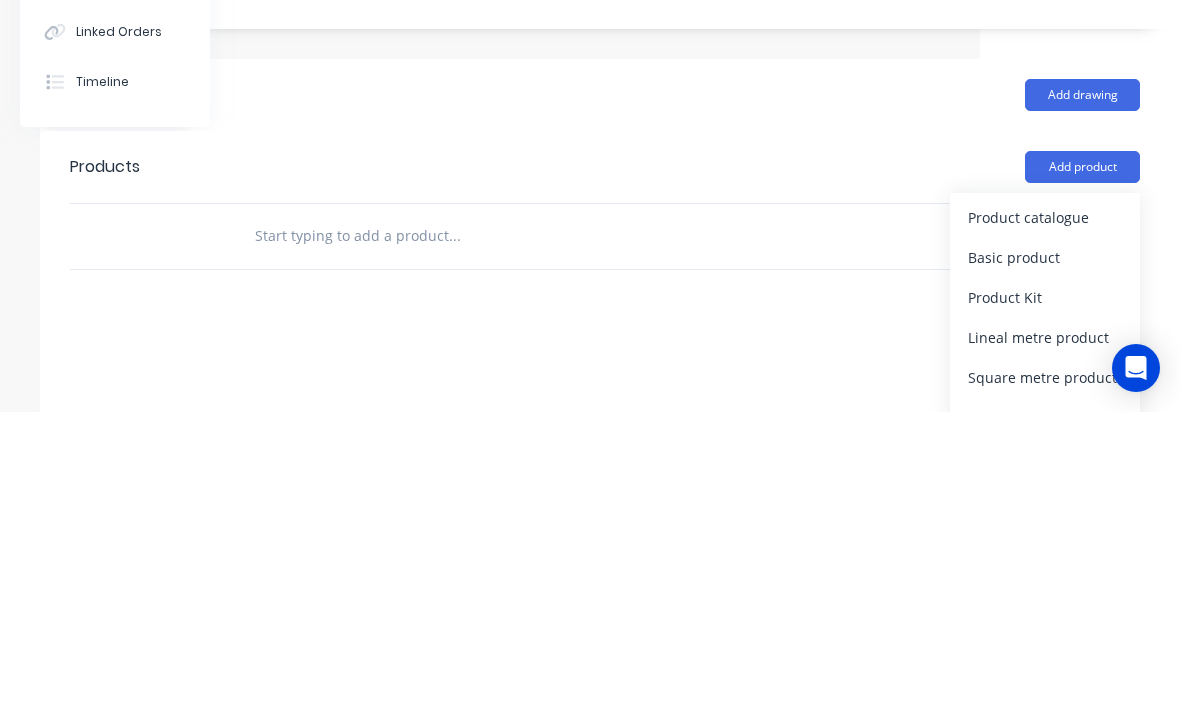 scroll, scrollTop: 500, scrollLeft: 200, axis: both 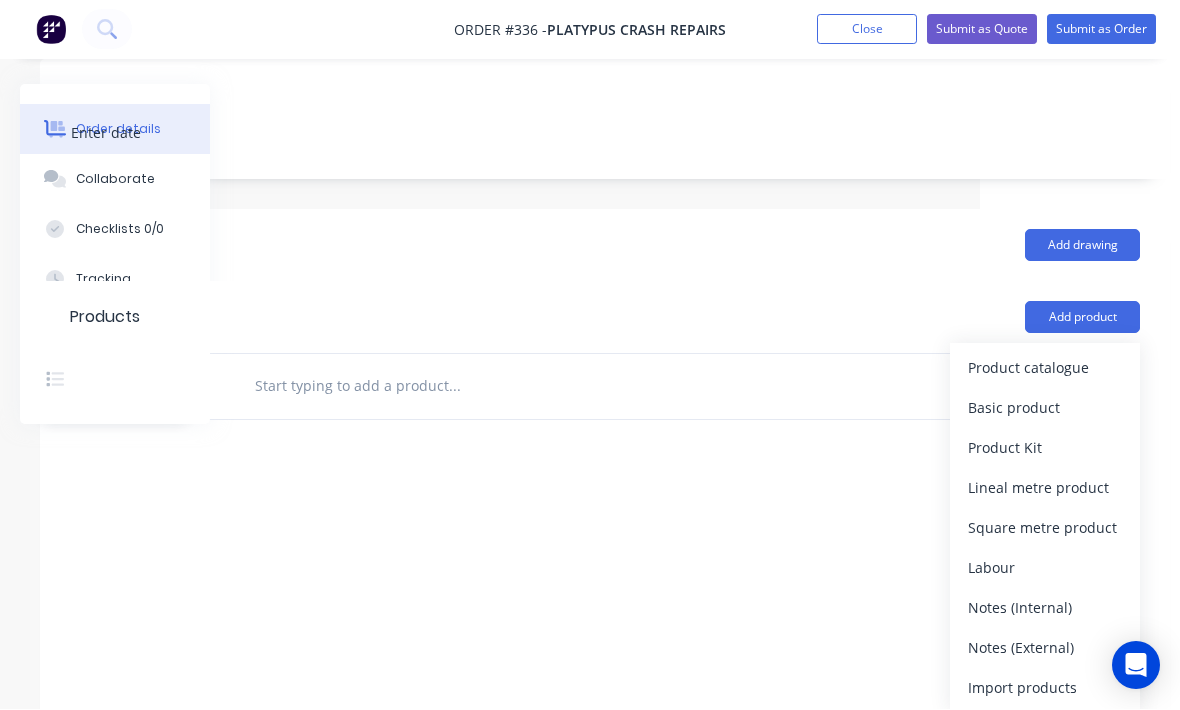 click on "Product catalogue" at bounding box center [1045, 368] 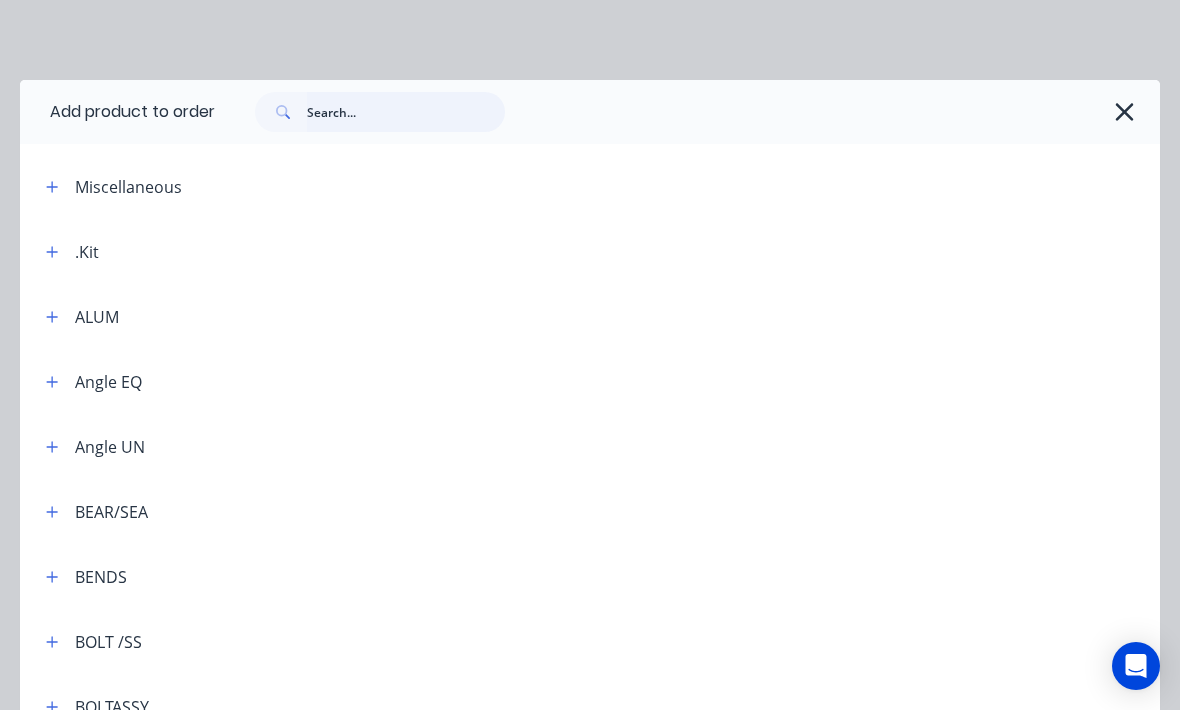 click at bounding box center (406, 112) 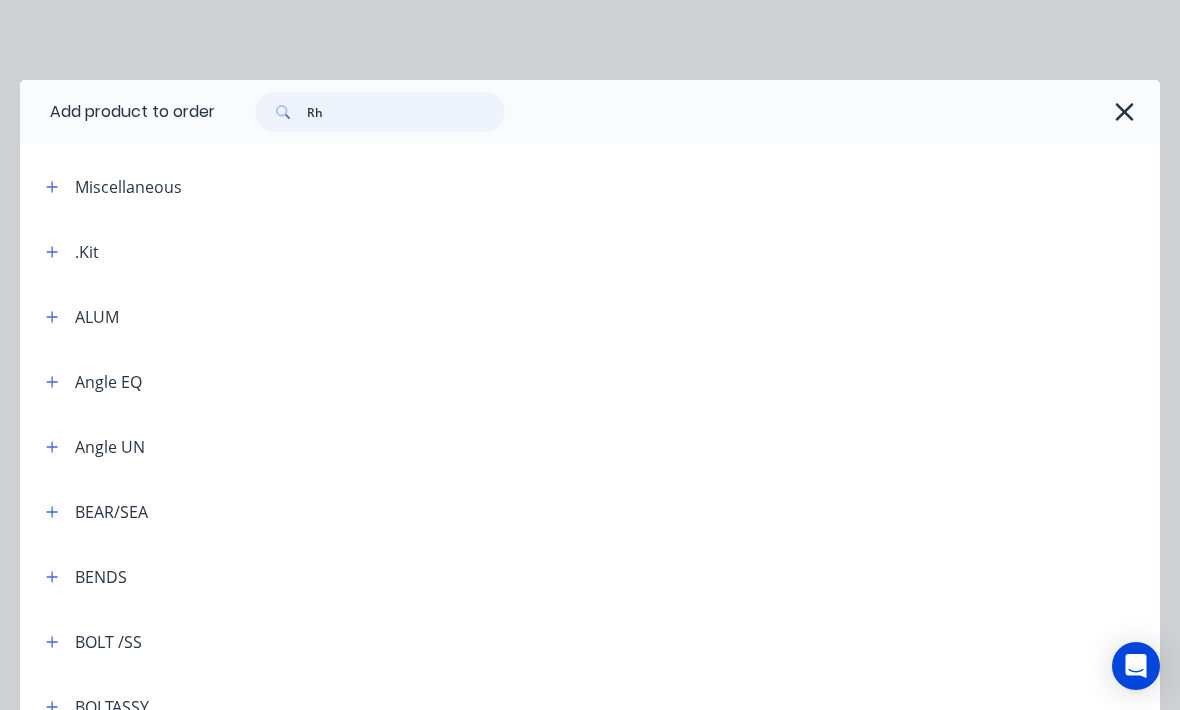 type on "Rhp" 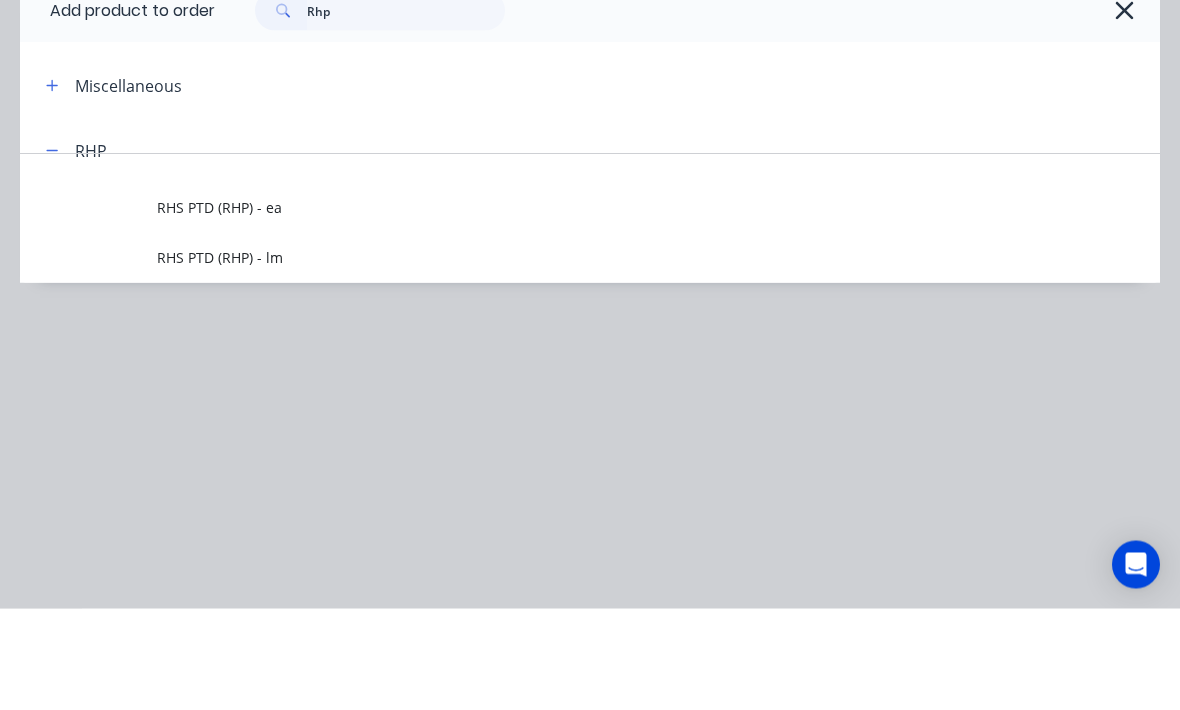 click on "RHS PTD (RHP) - lm" at bounding box center (558, 358) 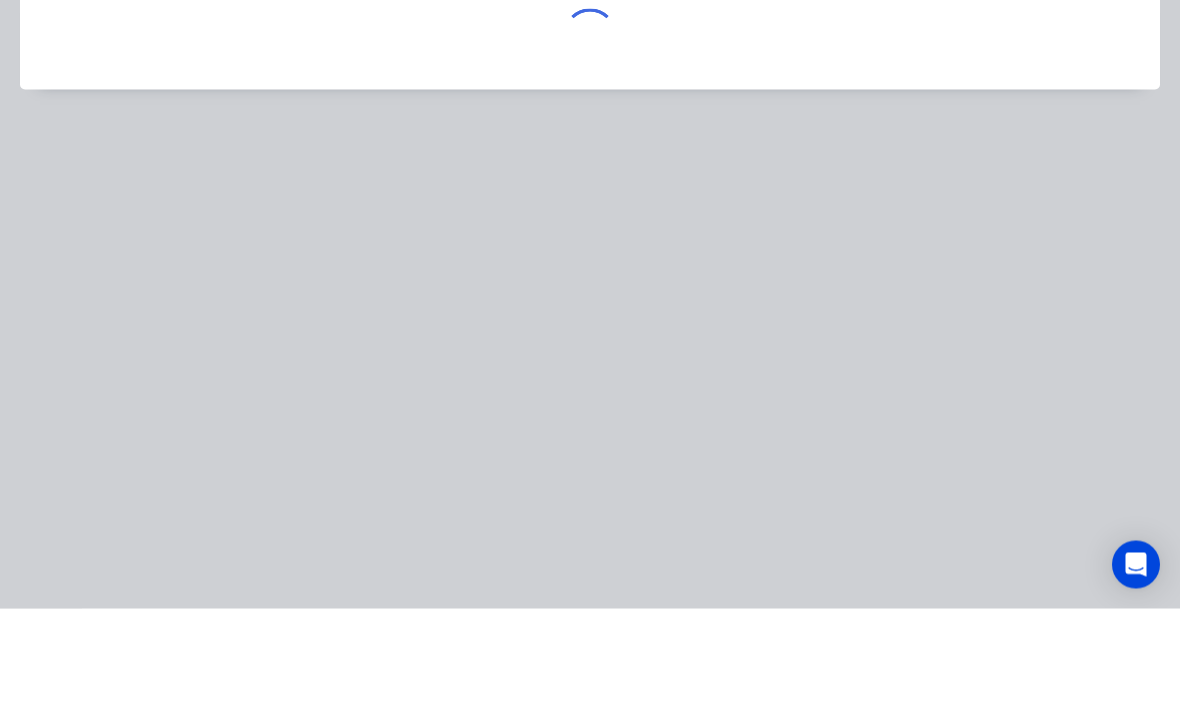 scroll, scrollTop: 528, scrollLeft: 159, axis: both 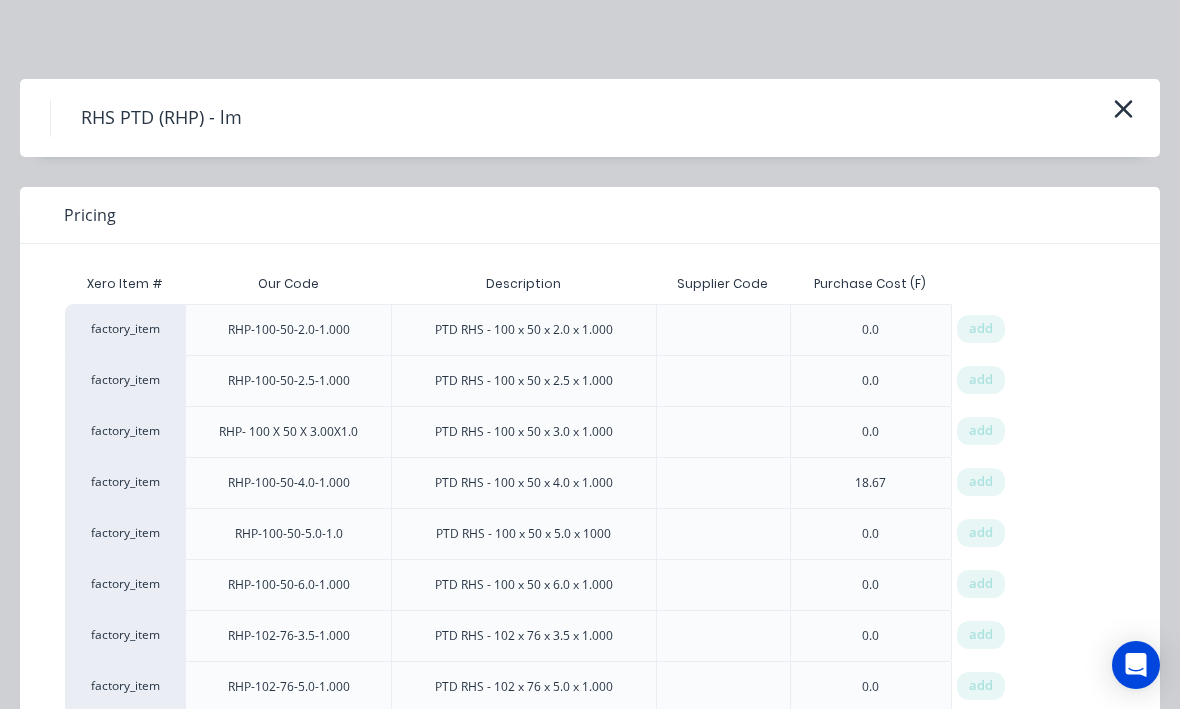 click at bounding box center [1123, 111] 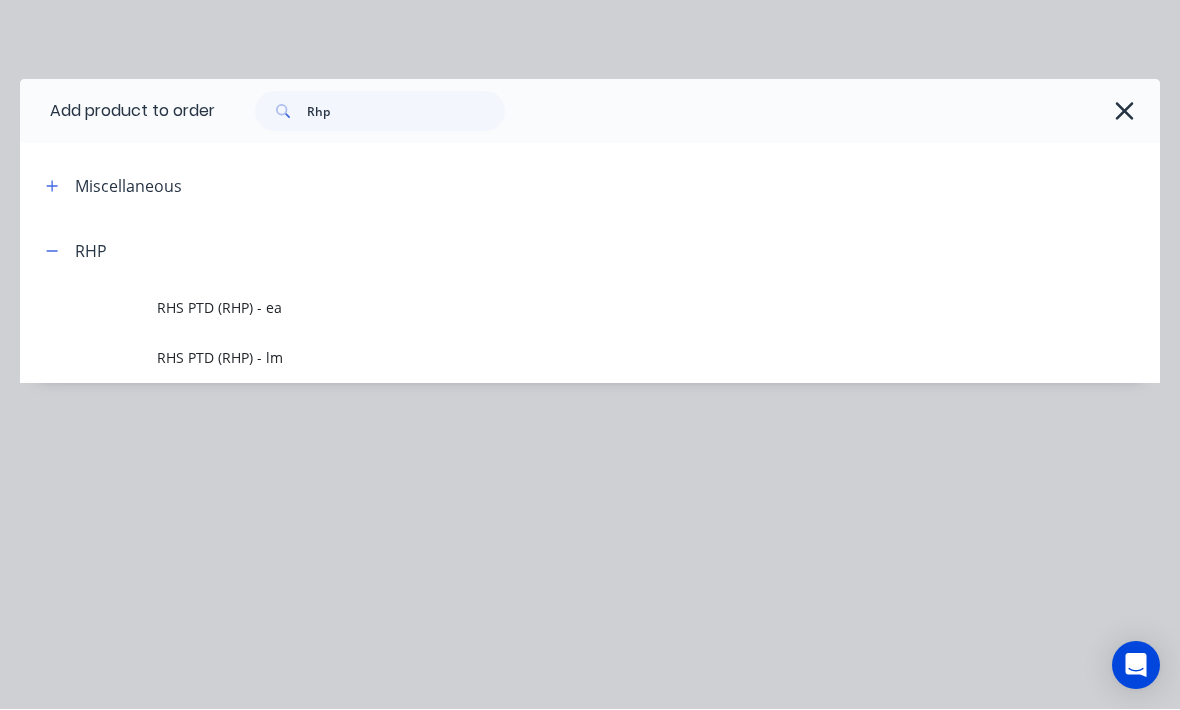 click on "RHS PTD (RHP) - ea" at bounding box center [558, 308] 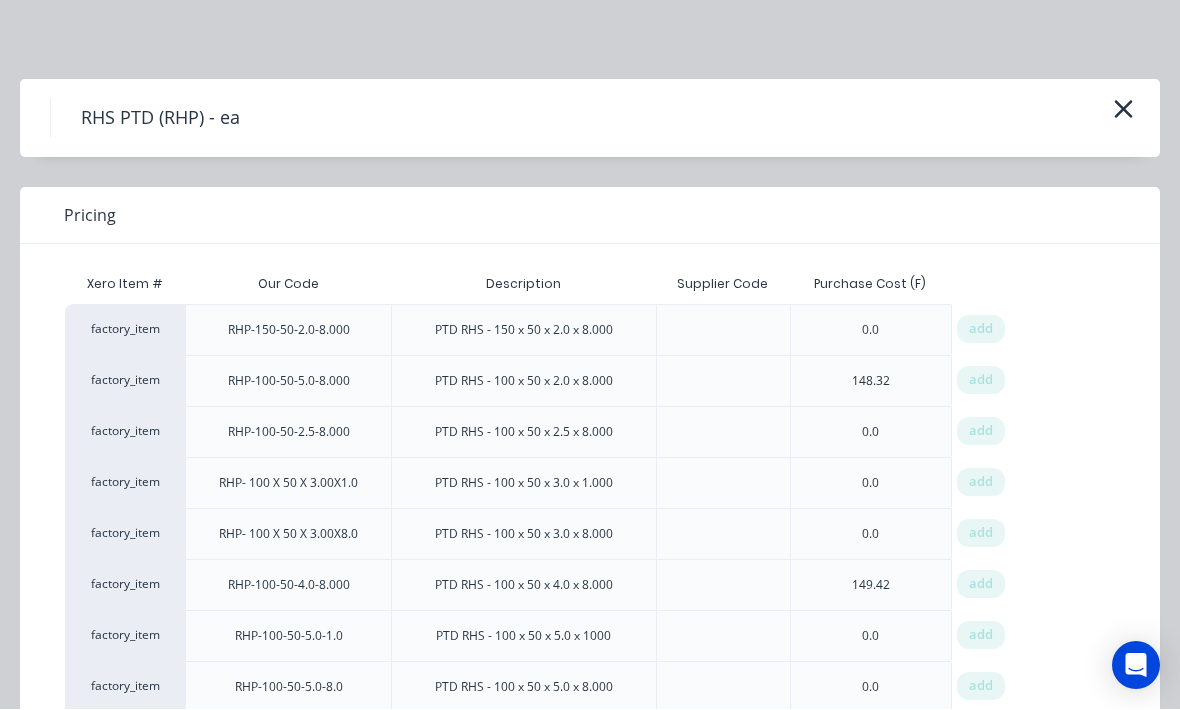 scroll, scrollTop: -2, scrollLeft: 0, axis: vertical 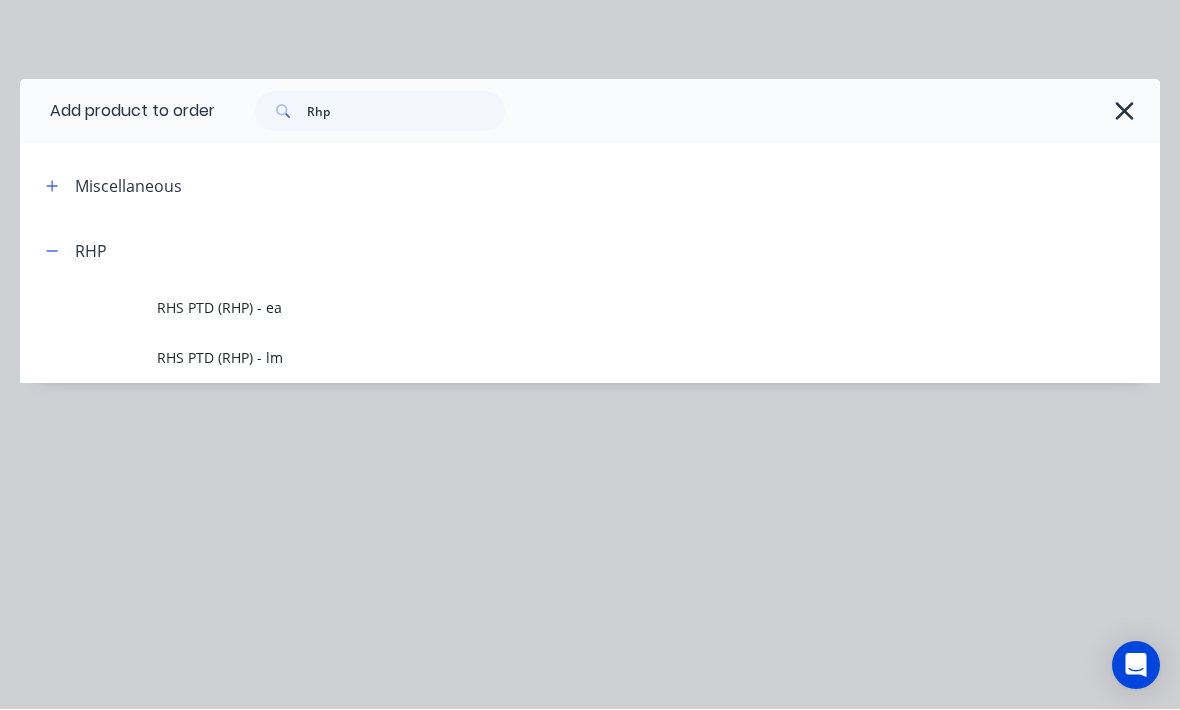 click on "RHP" at bounding box center [68, 251] 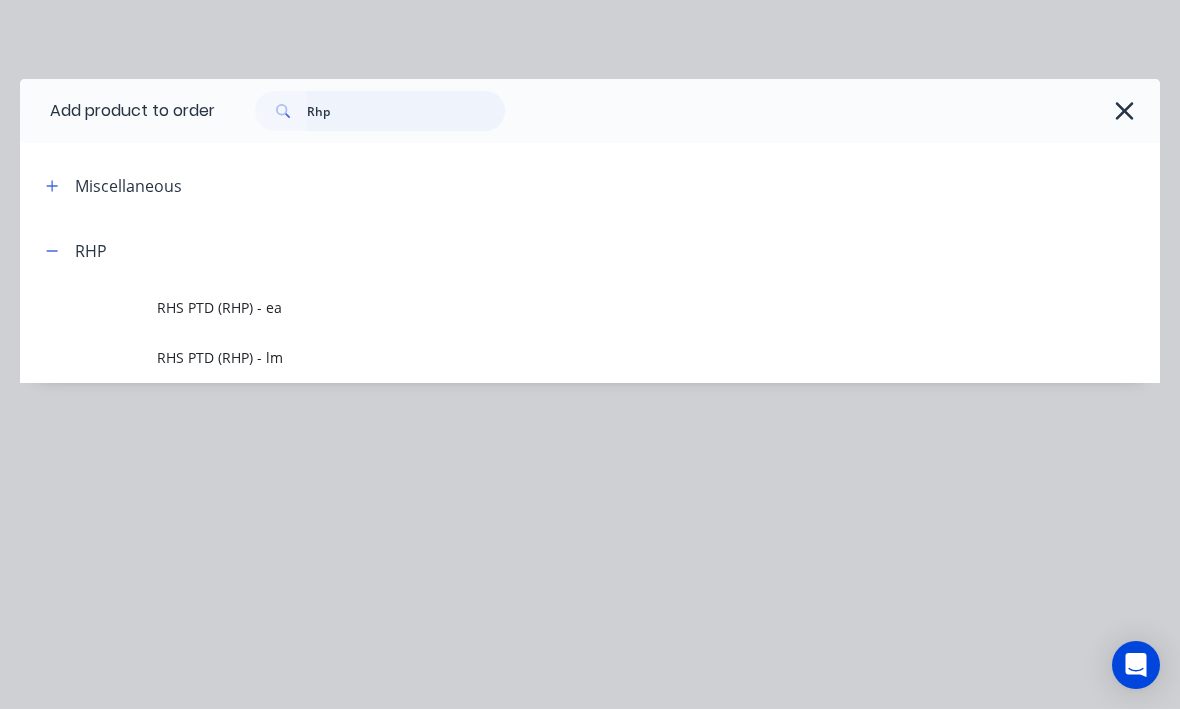 click on "Rhp" at bounding box center [406, 112] 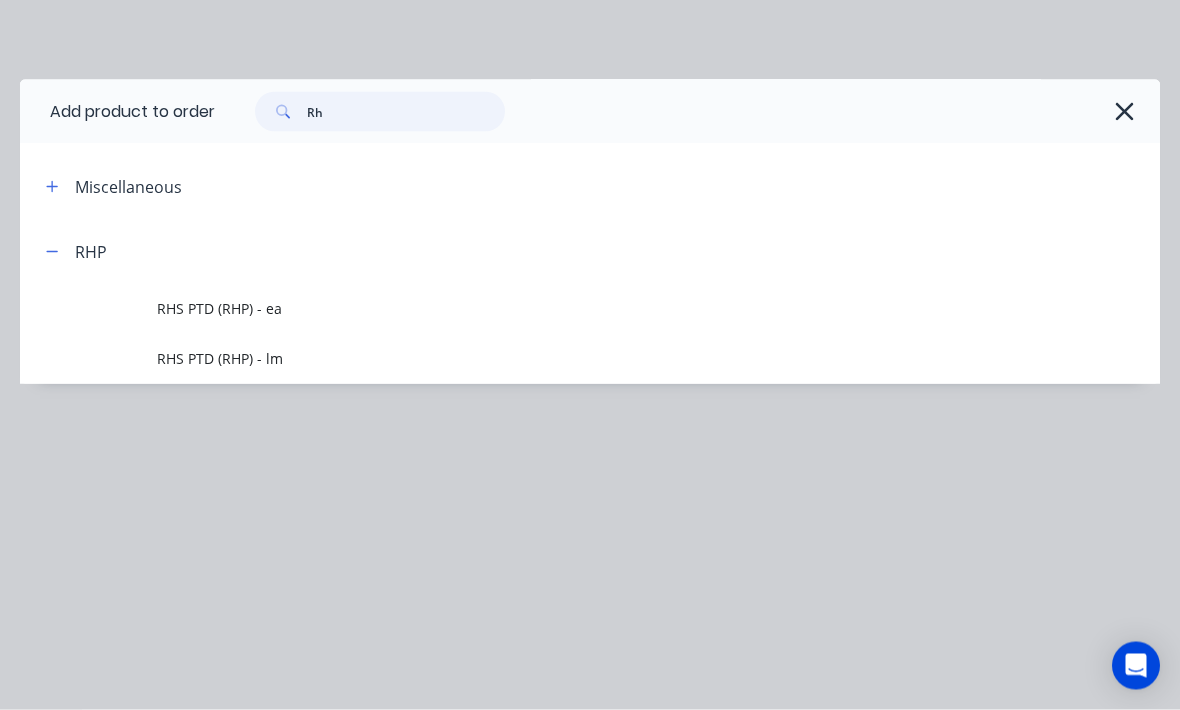 scroll, scrollTop: 528, scrollLeft: 159, axis: both 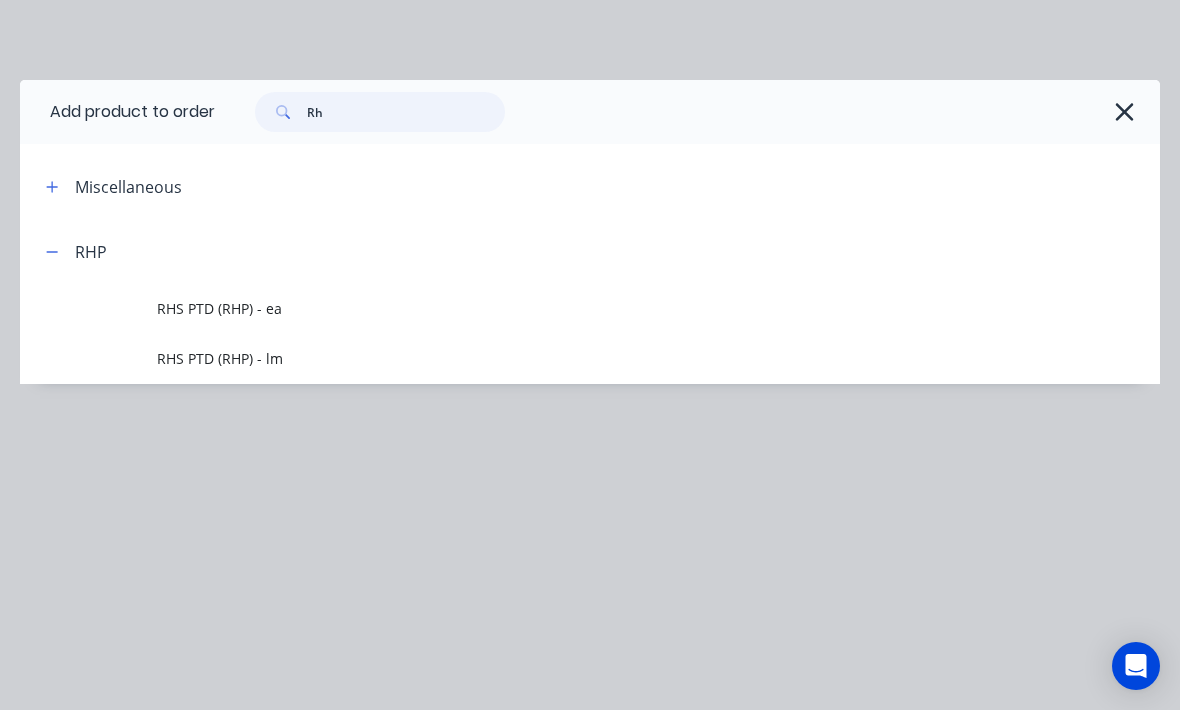 type on "R" 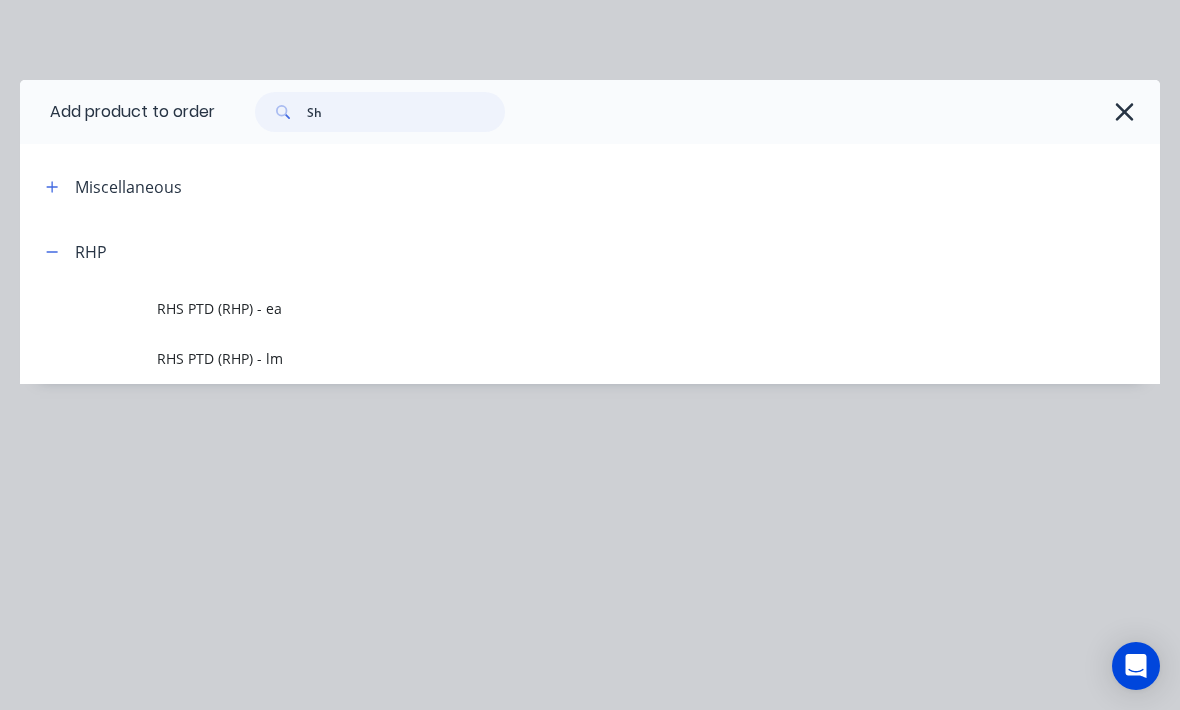 type on "Shp" 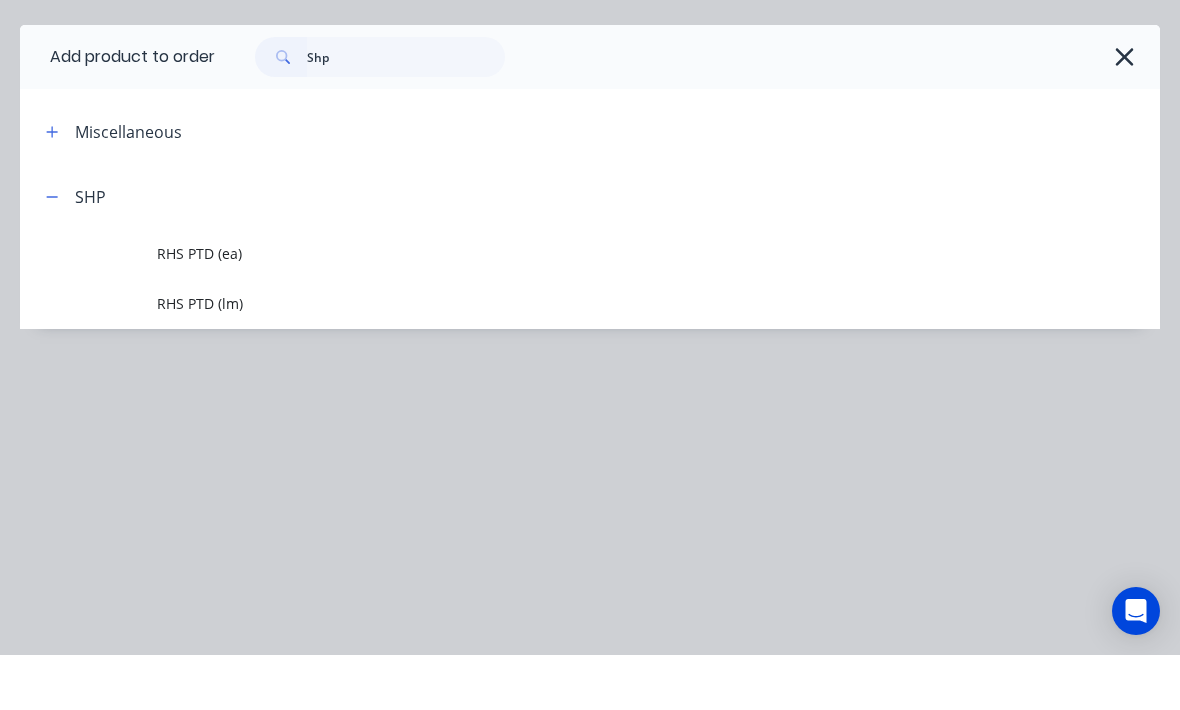 click on "RHS PTD (ea)" at bounding box center (558, 308) 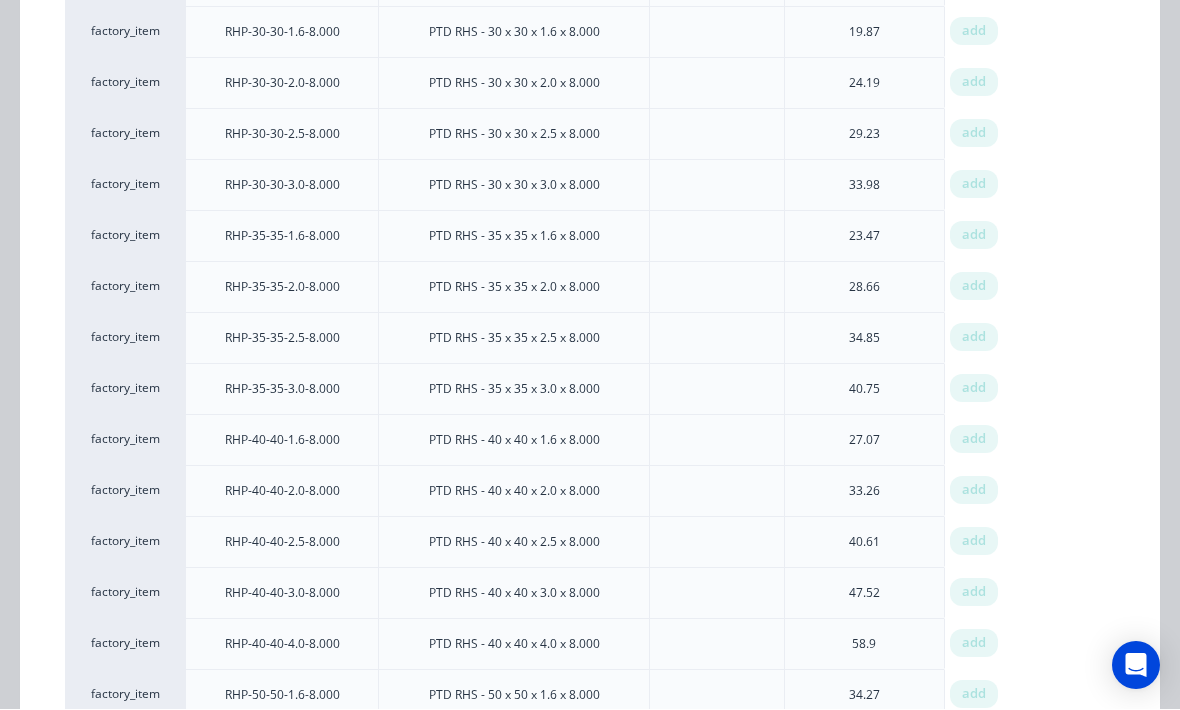 scroll, scrollTop: 2033, scrollLeft: 0, axis: vertical 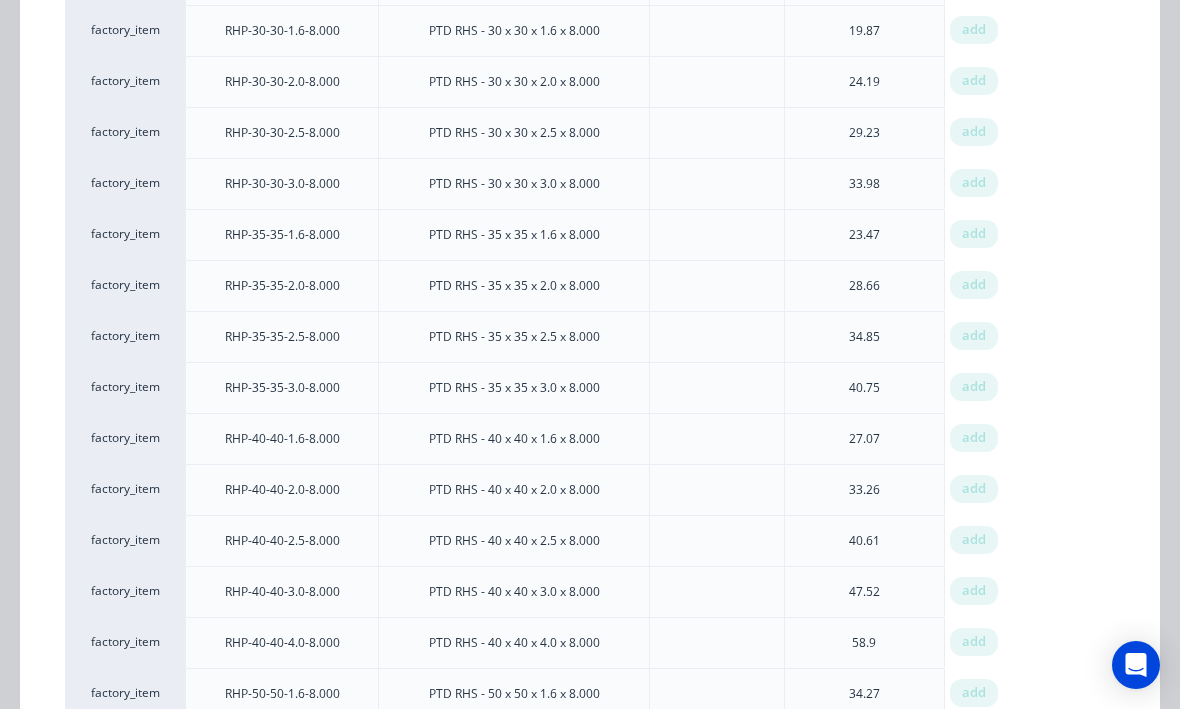 click on "add" at bounding box center [974, 439] 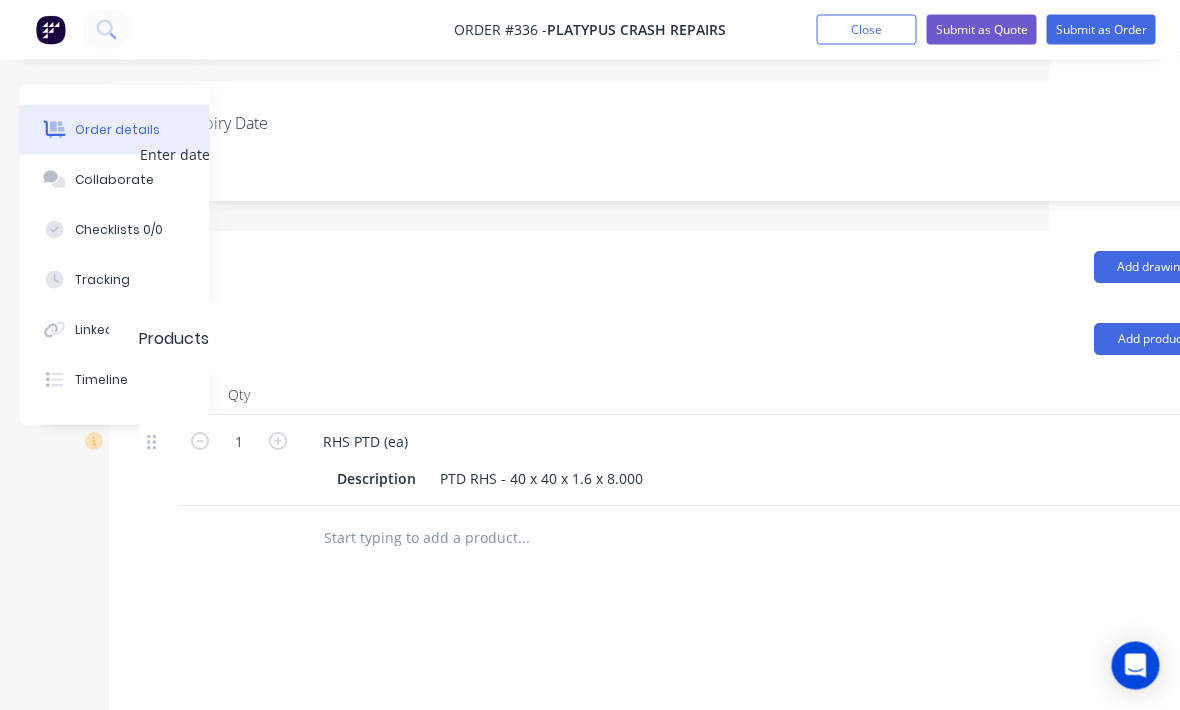 scroll, scrollTop: 479, scrollLeft: 137, axis: both 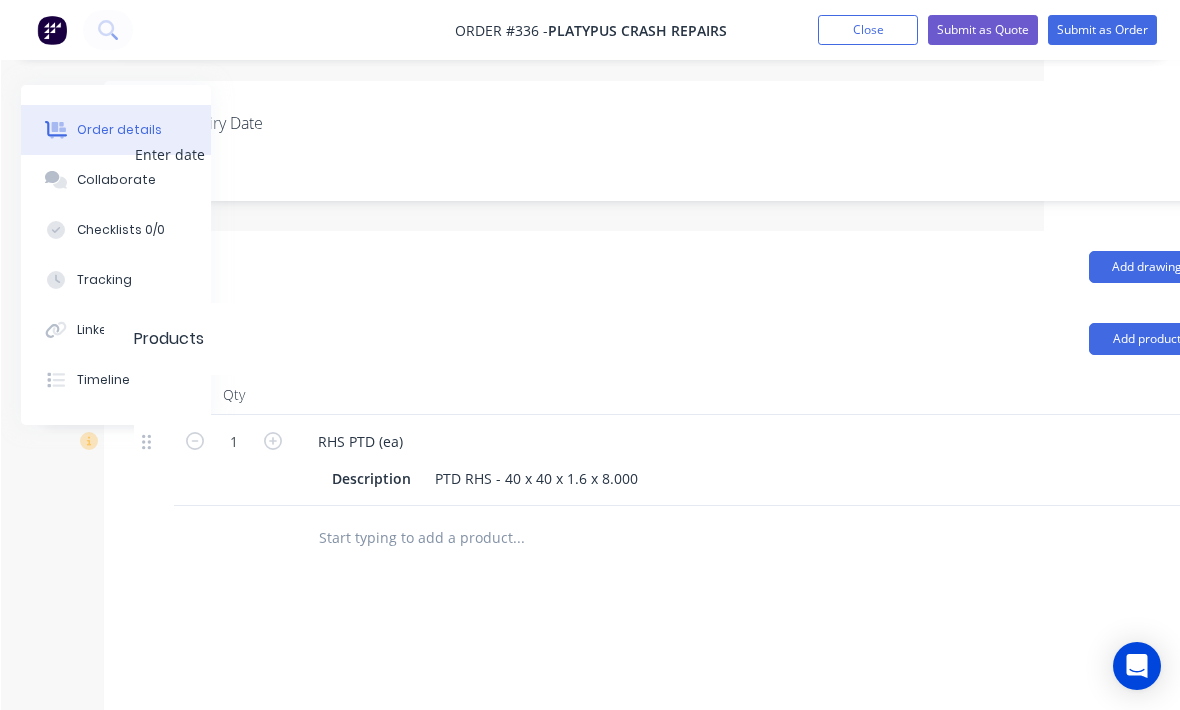 click on "Add product" at bounding box center [1145, 339] 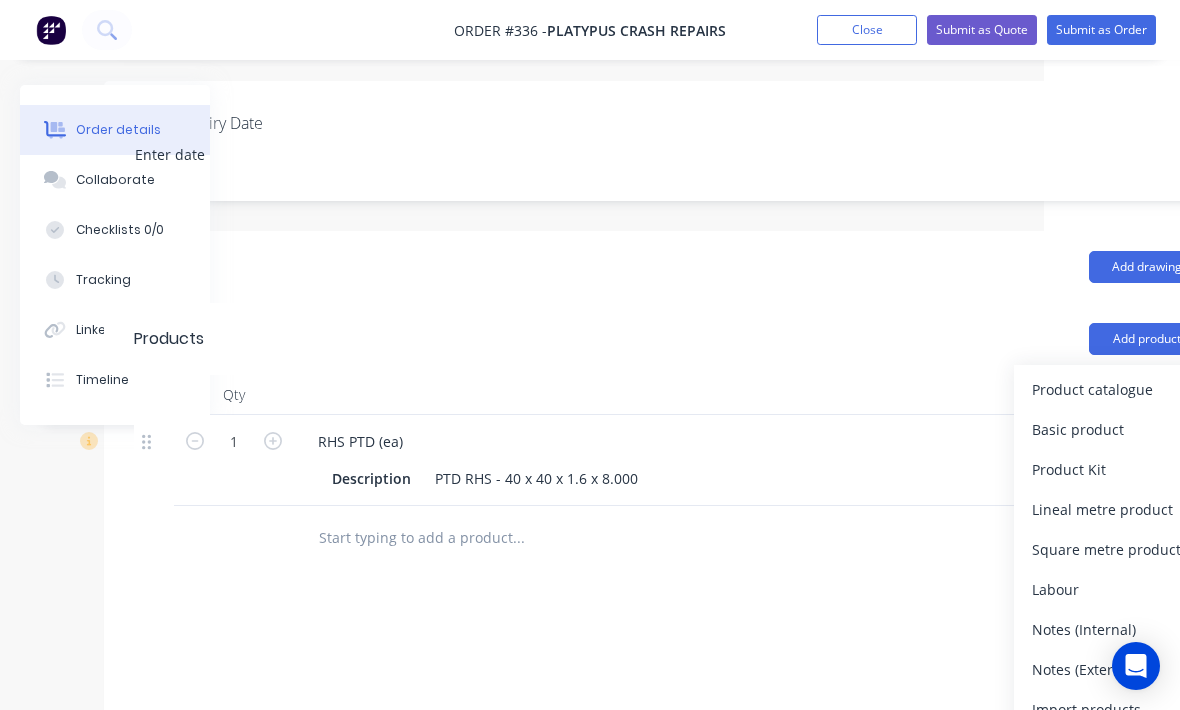 click on "Product catalogue" at bounding box center [1109, 389] 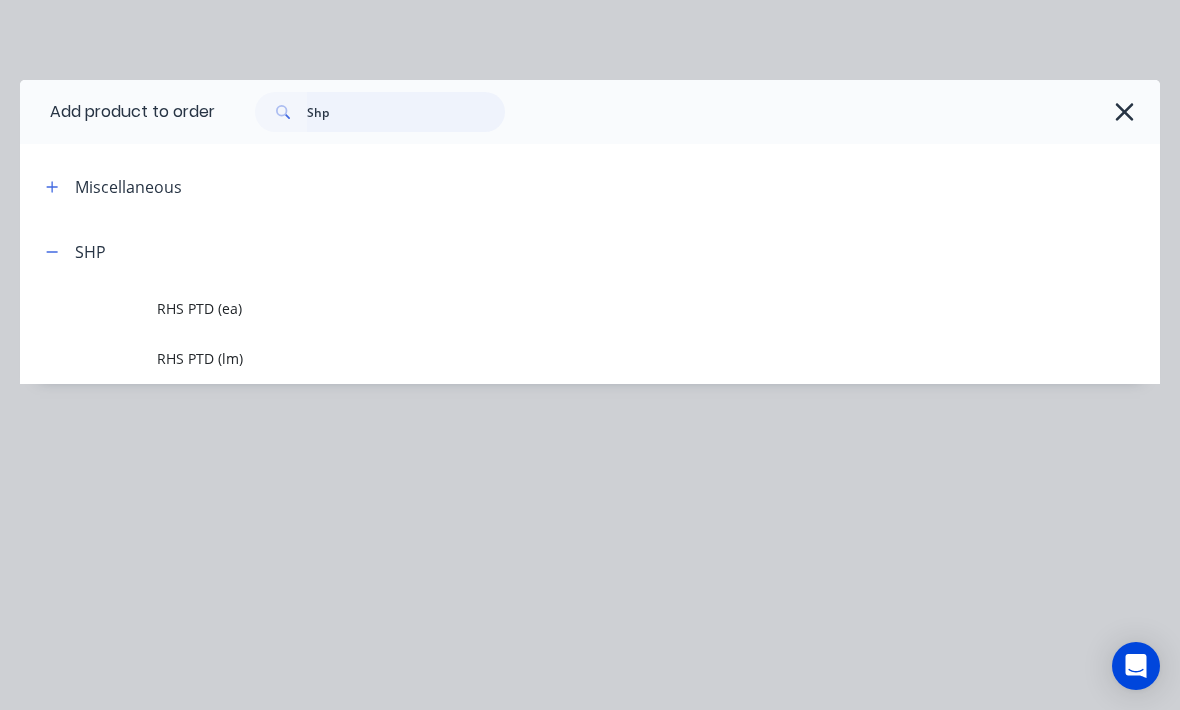 click on "Shp" at bounding box center [406, 112] 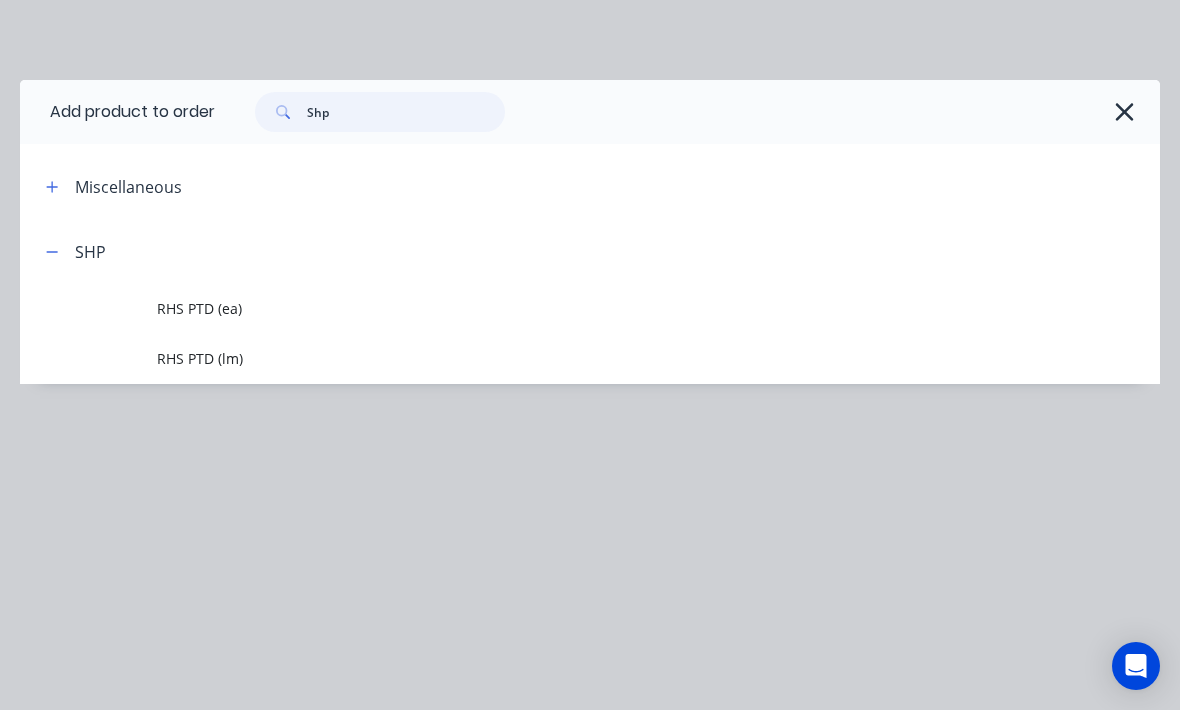 scroll, scrollTop: 478, scrollLeft: 136, axis: both 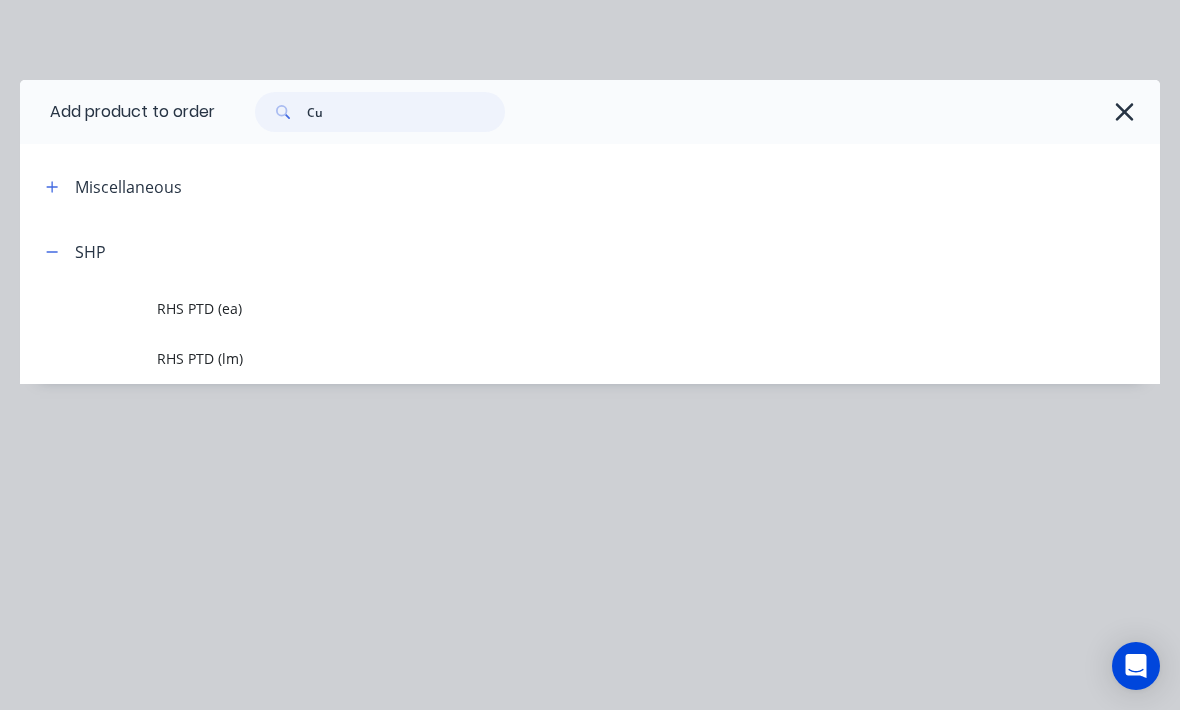 type on "Cut" 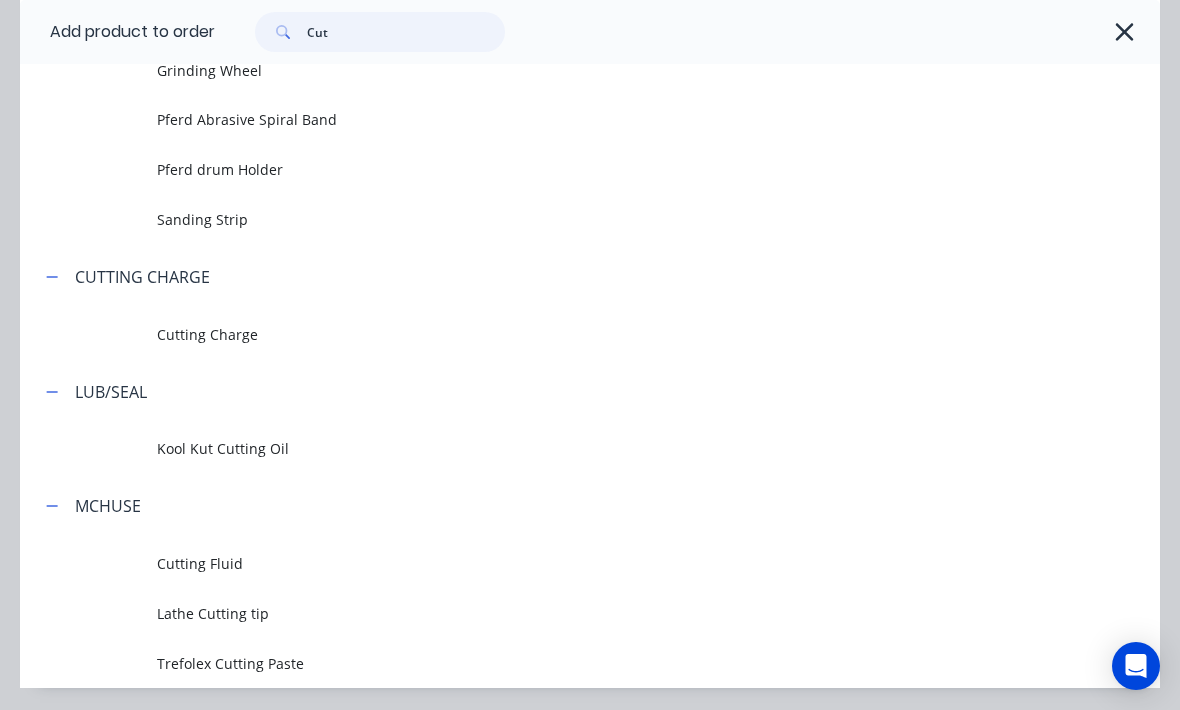 scroll, scrollTop: 438, scrollLeft: 0, axis: vertical 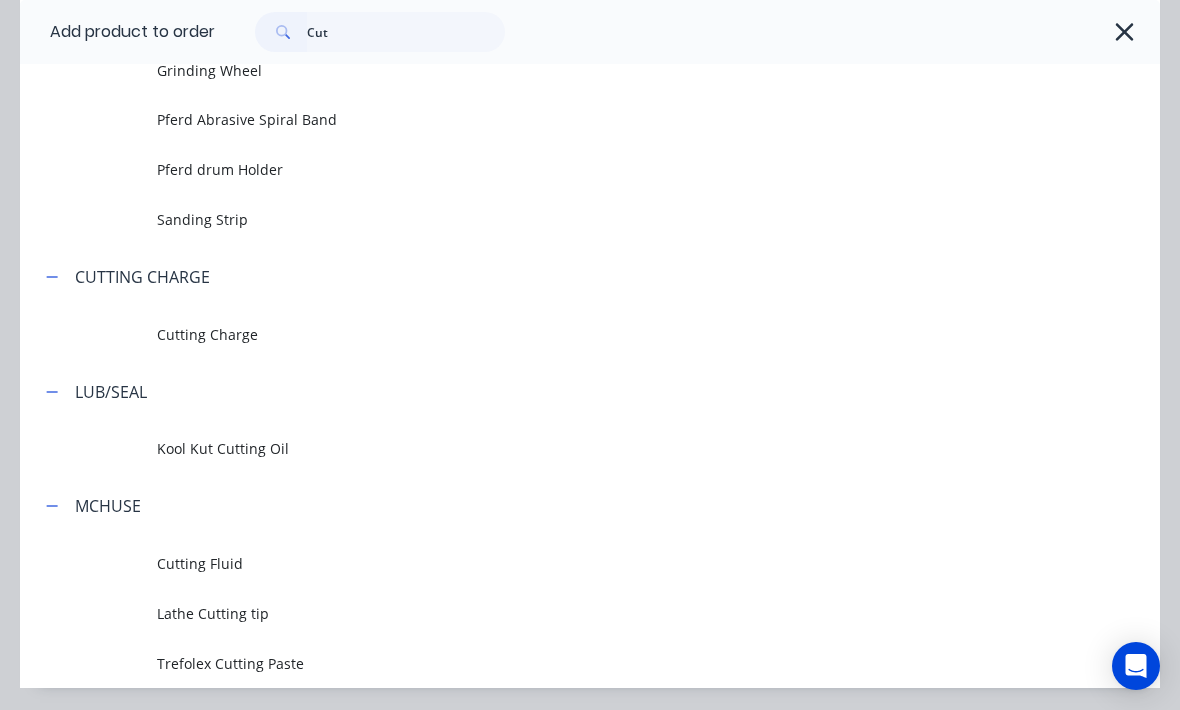 click on "Cutting Charge" at bounding box center [558, 334] 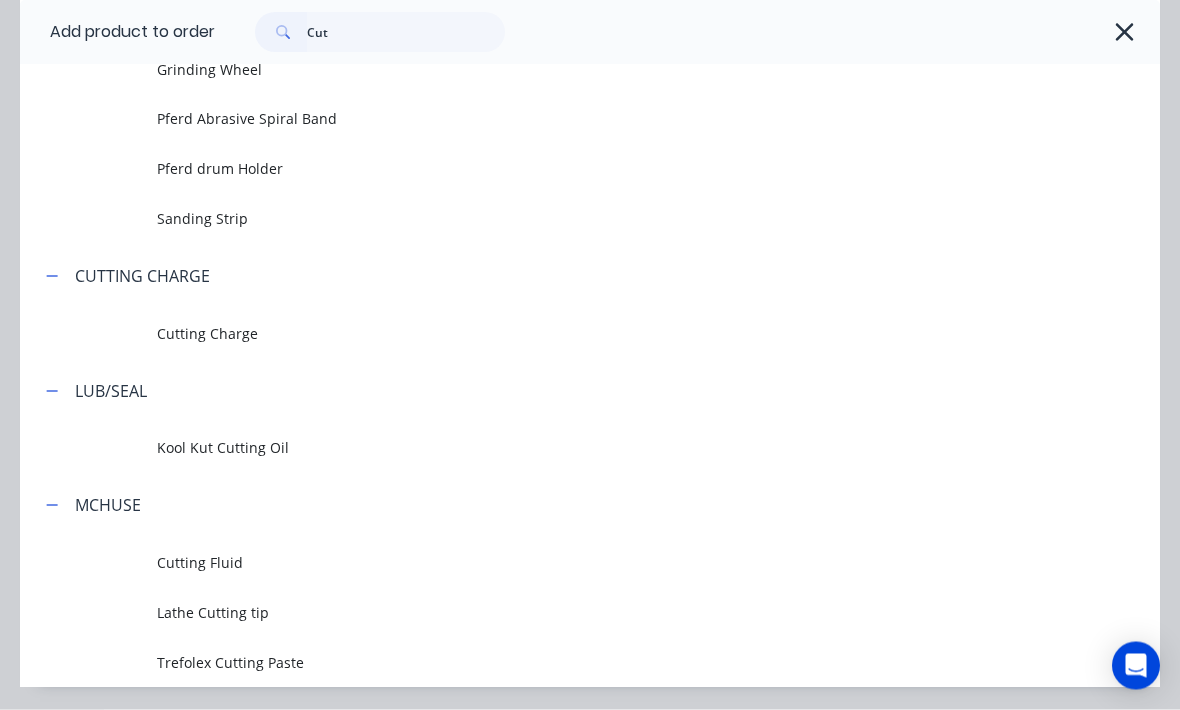 scroll, scrollTop: 0, scrollLeft: 0, axis: both 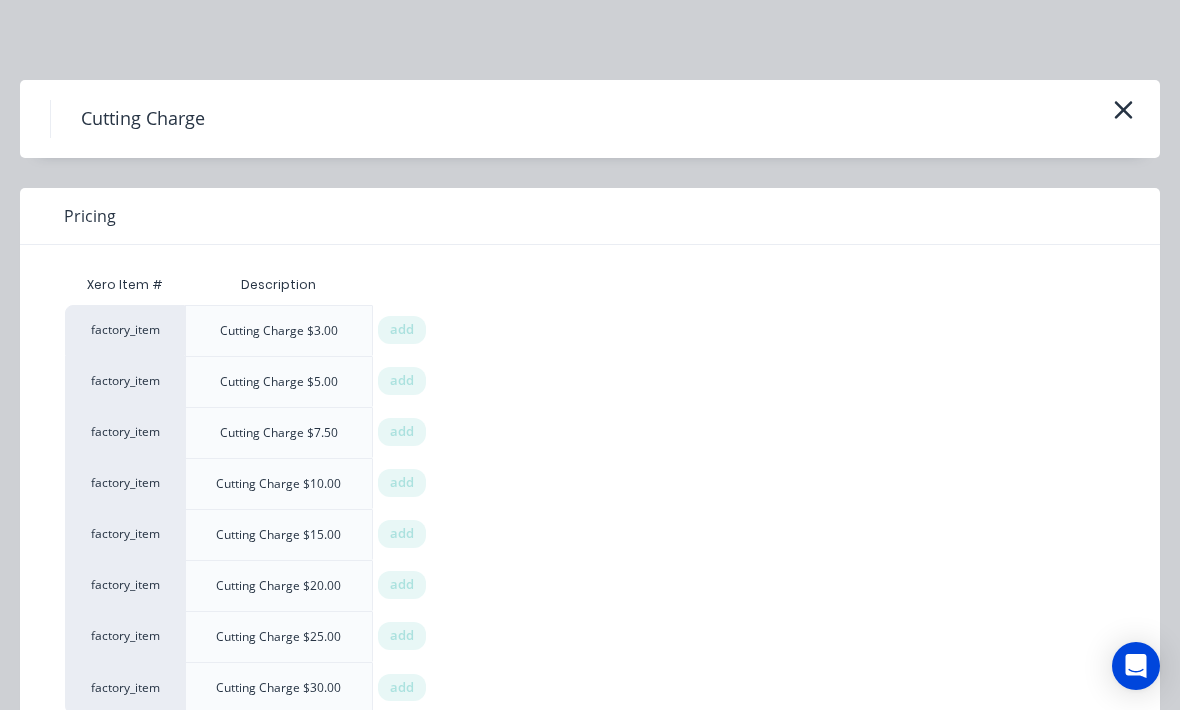 click on "add" at bounding box center (402, 381) 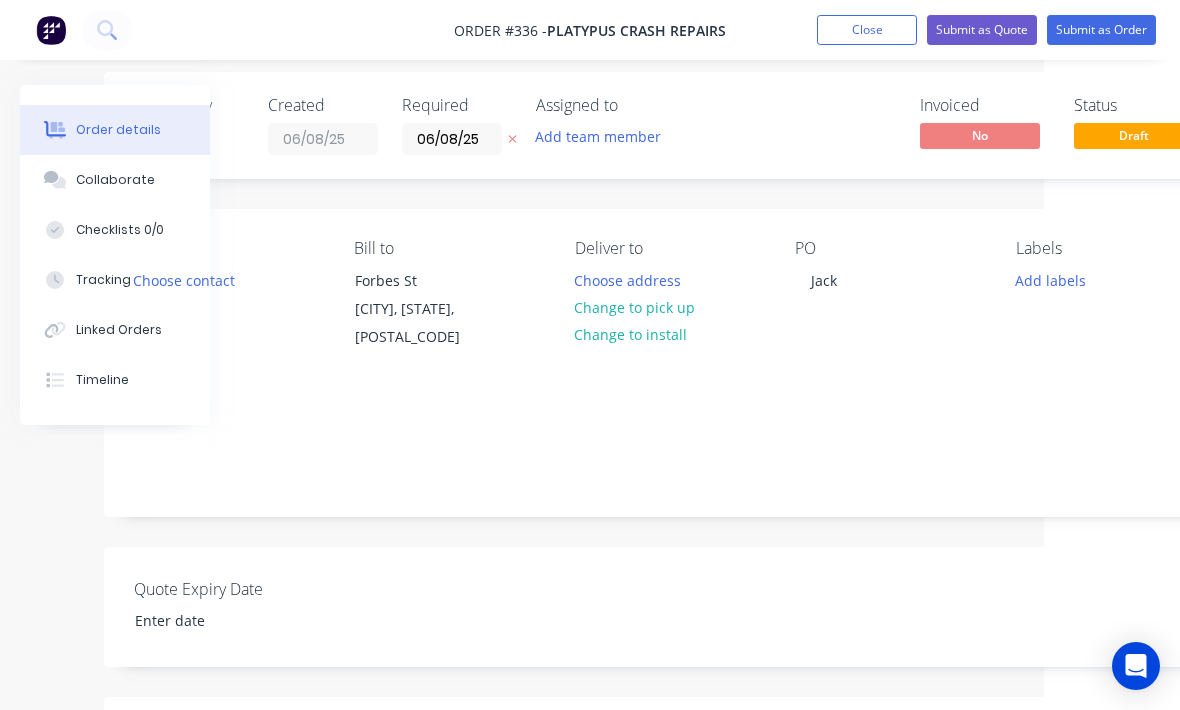 scroll, scrollTop: 0, scrollLeft: 136, axis: horizontal 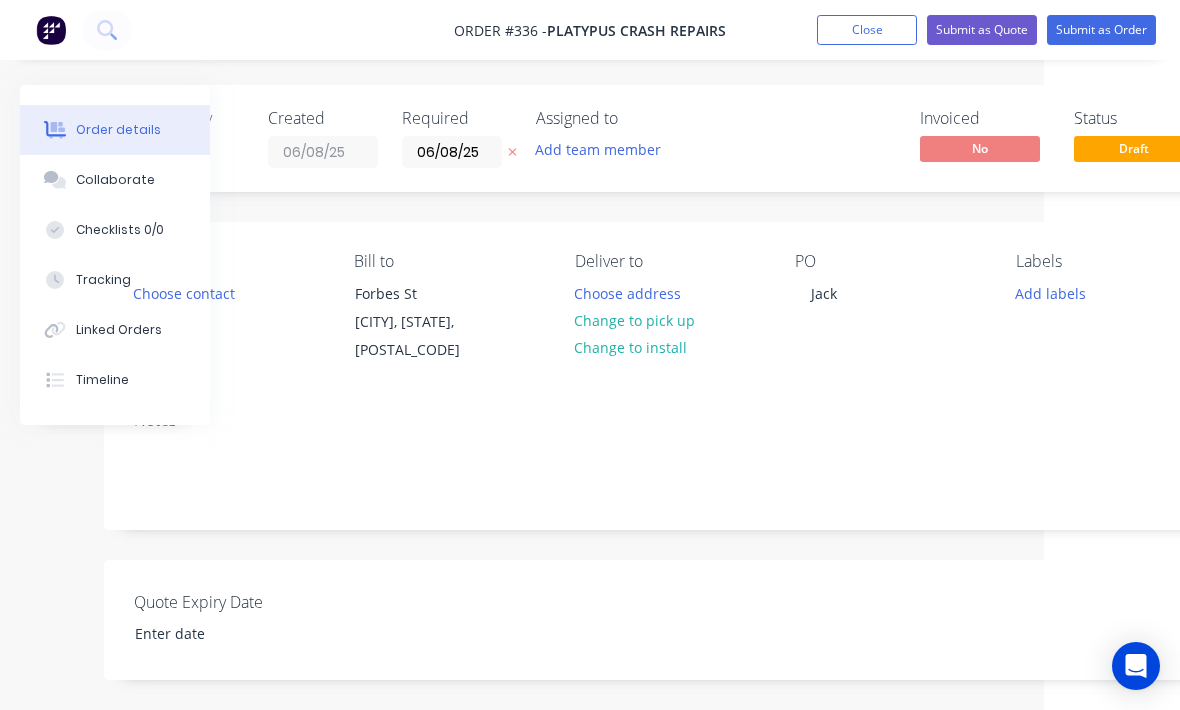 click on "Change to pick up" at bounding box center [635, 320] 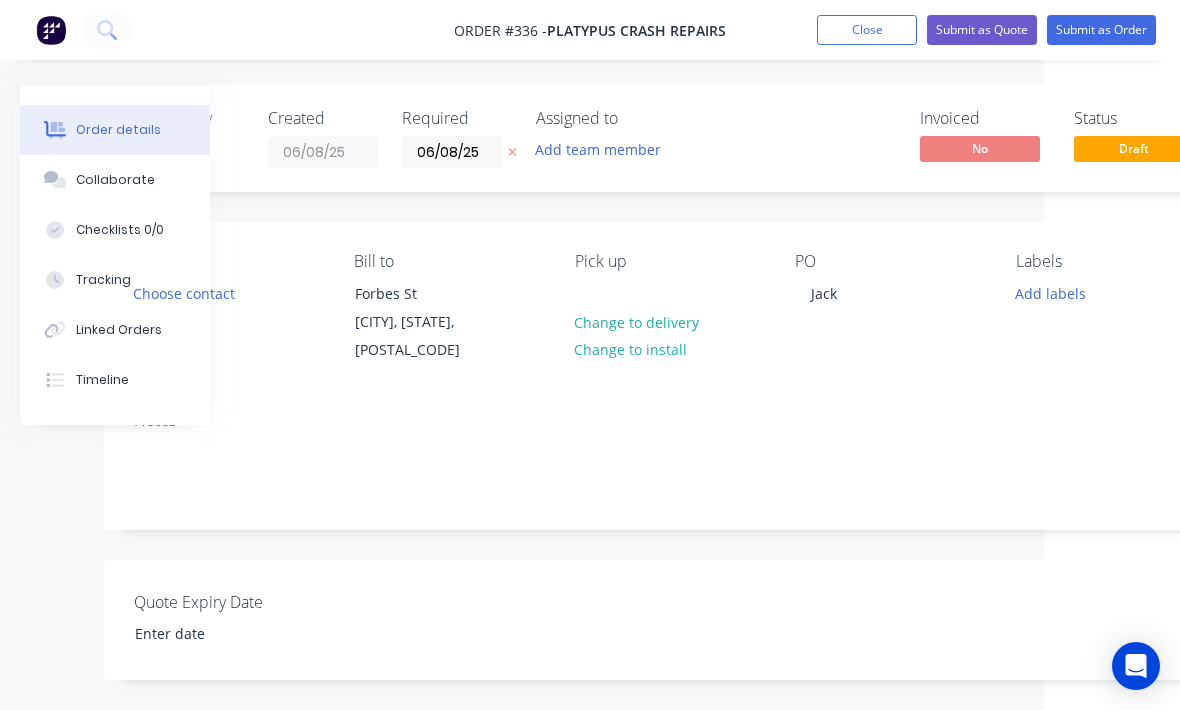 click on "Add labels" at bounding box center (1050, 292) 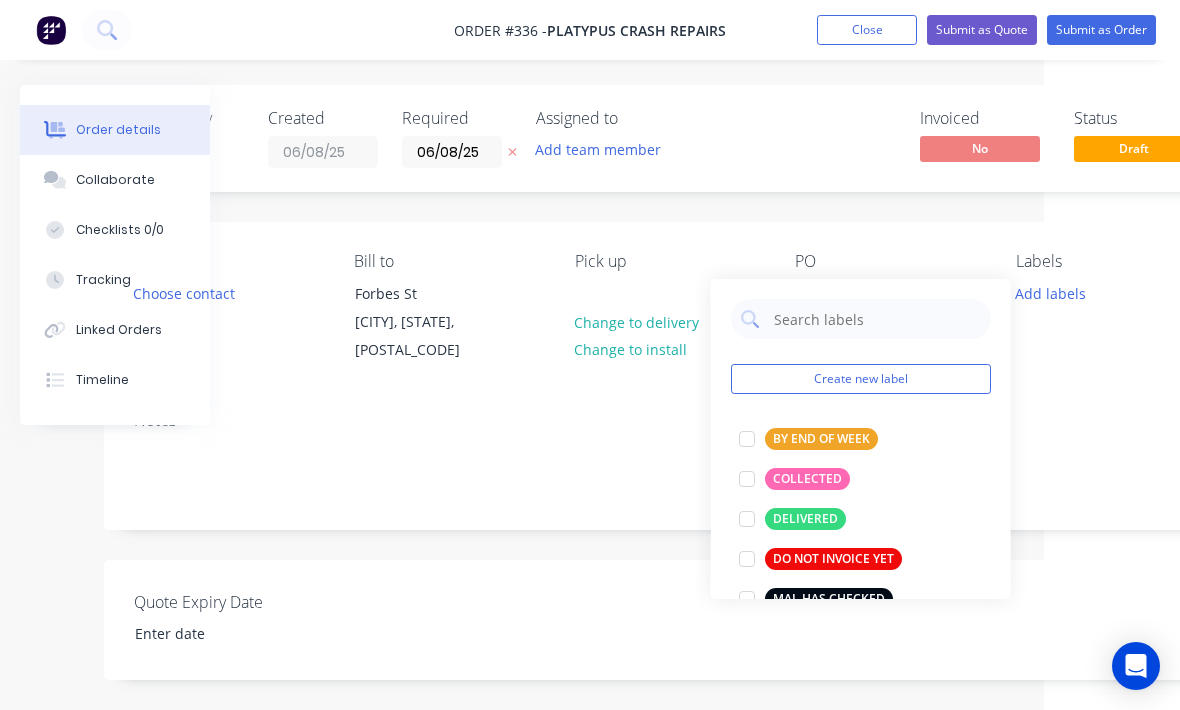 click at bounding box center [747, 479] 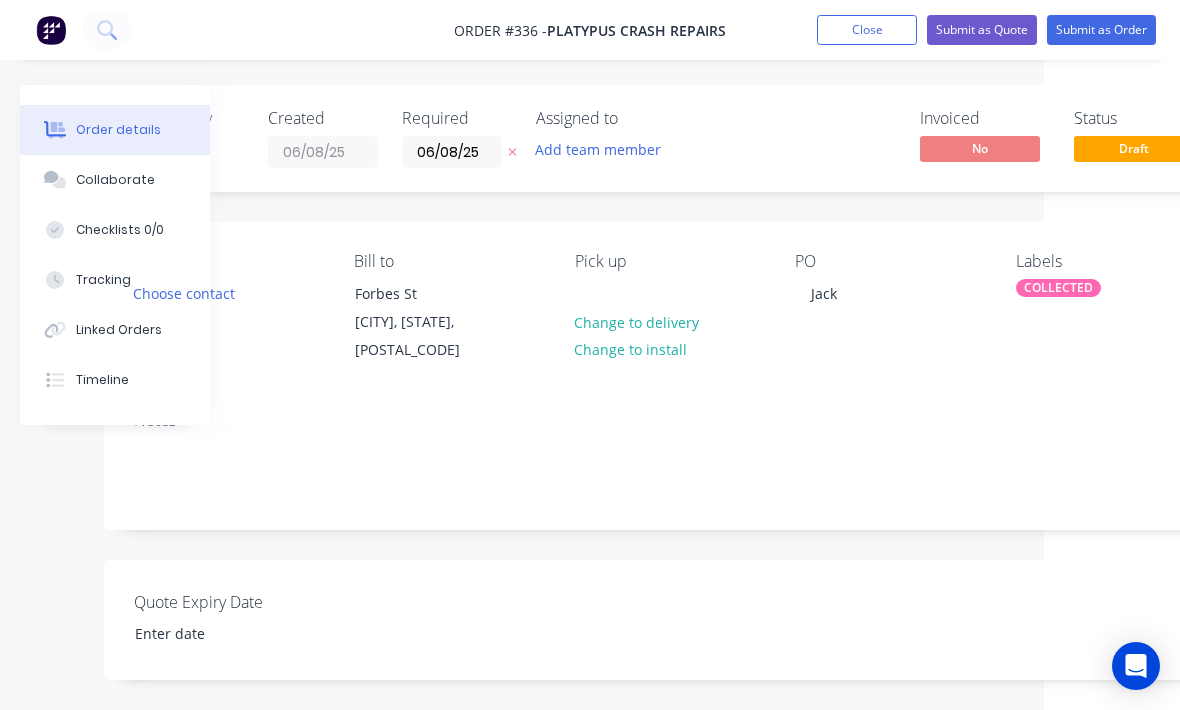 click on "Notes" at bounding box center [669, 462] 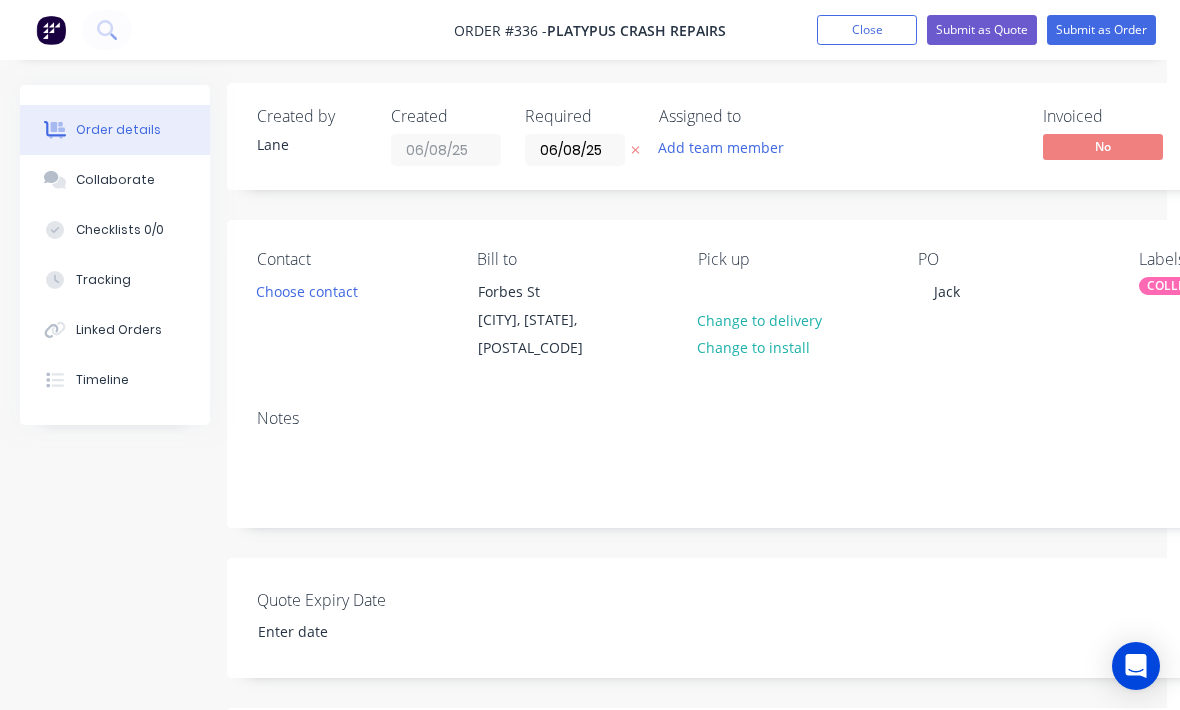 scroll, scrollTop: 0, scrollLeft: 12, axis: horizontal 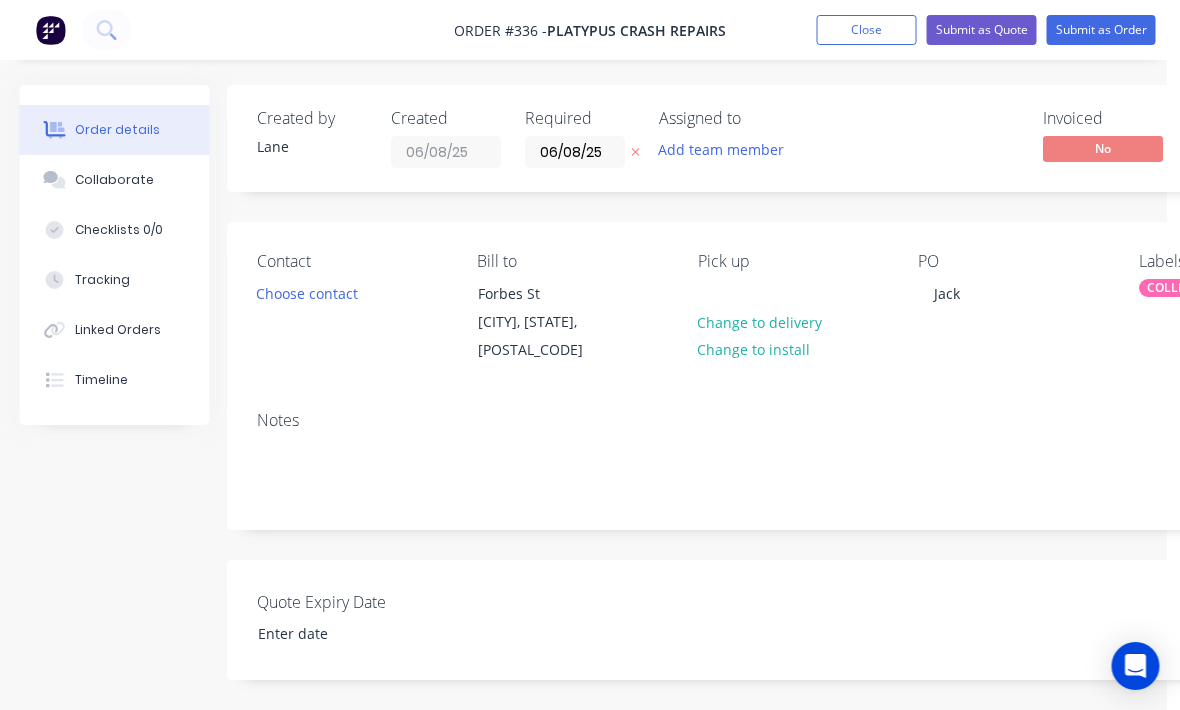 click on "Submit as Order" at bounding box center [1101, 30] 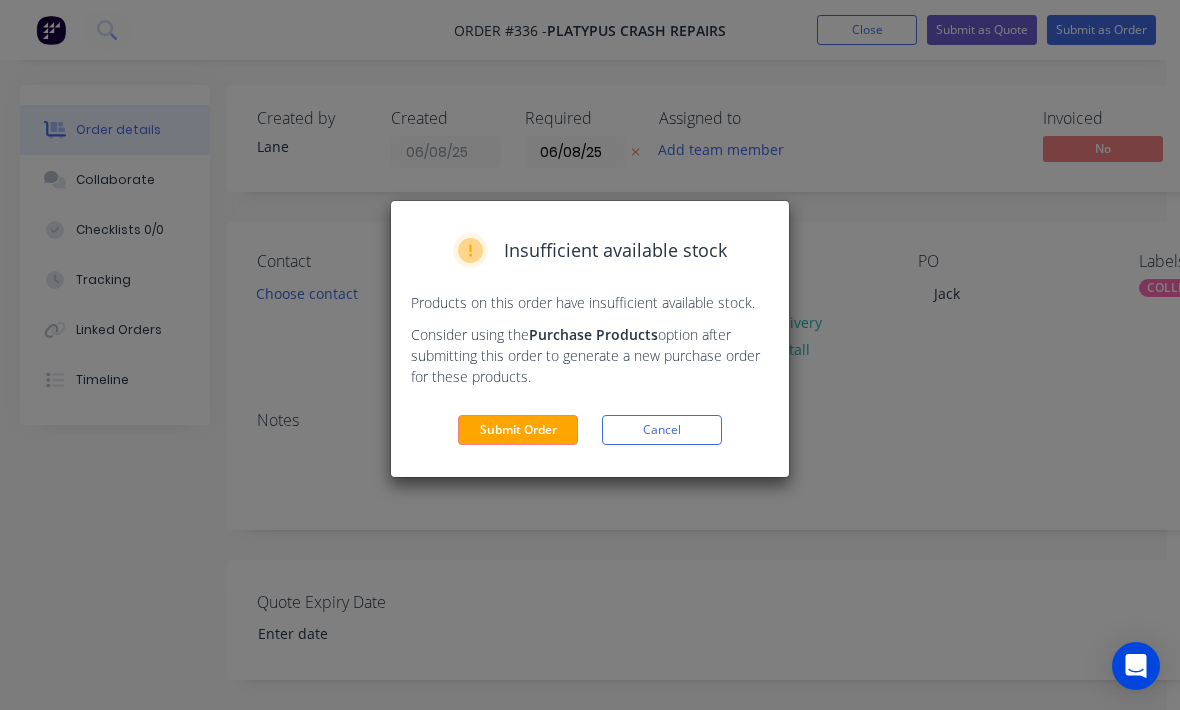 click on "Submit Order" at bounding box center (518, 430) 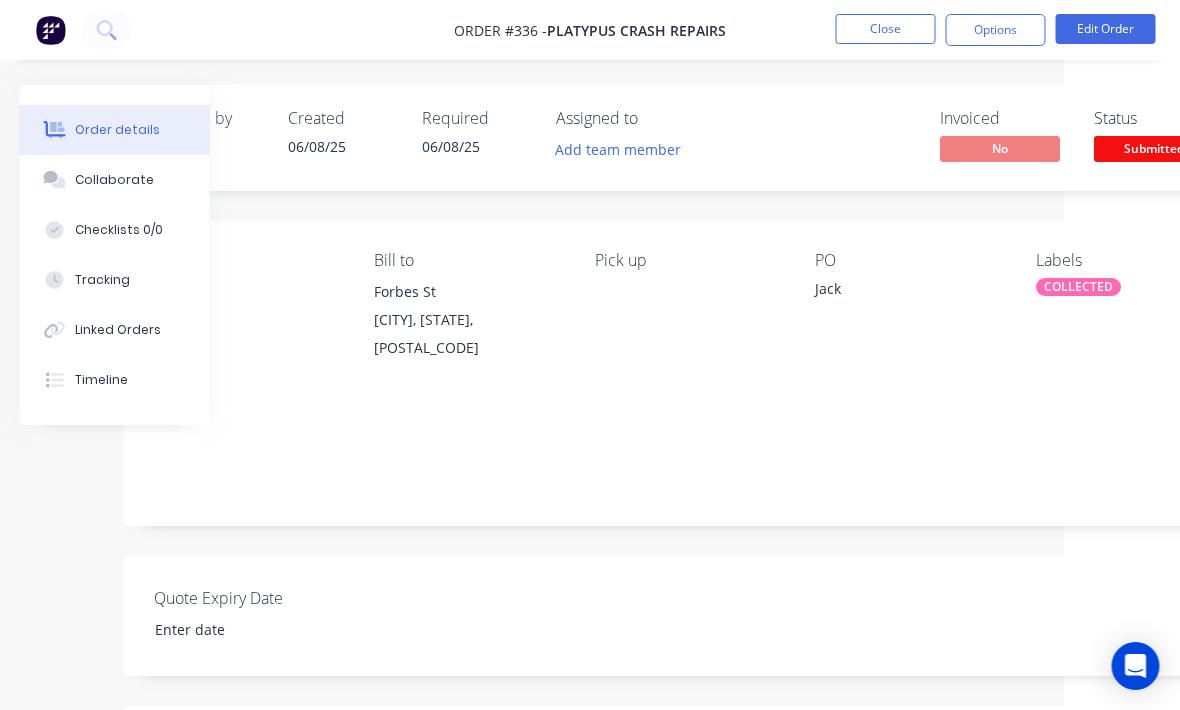 scroll, scrollTop: 0, scrollLeft: 115, axis: horizontal 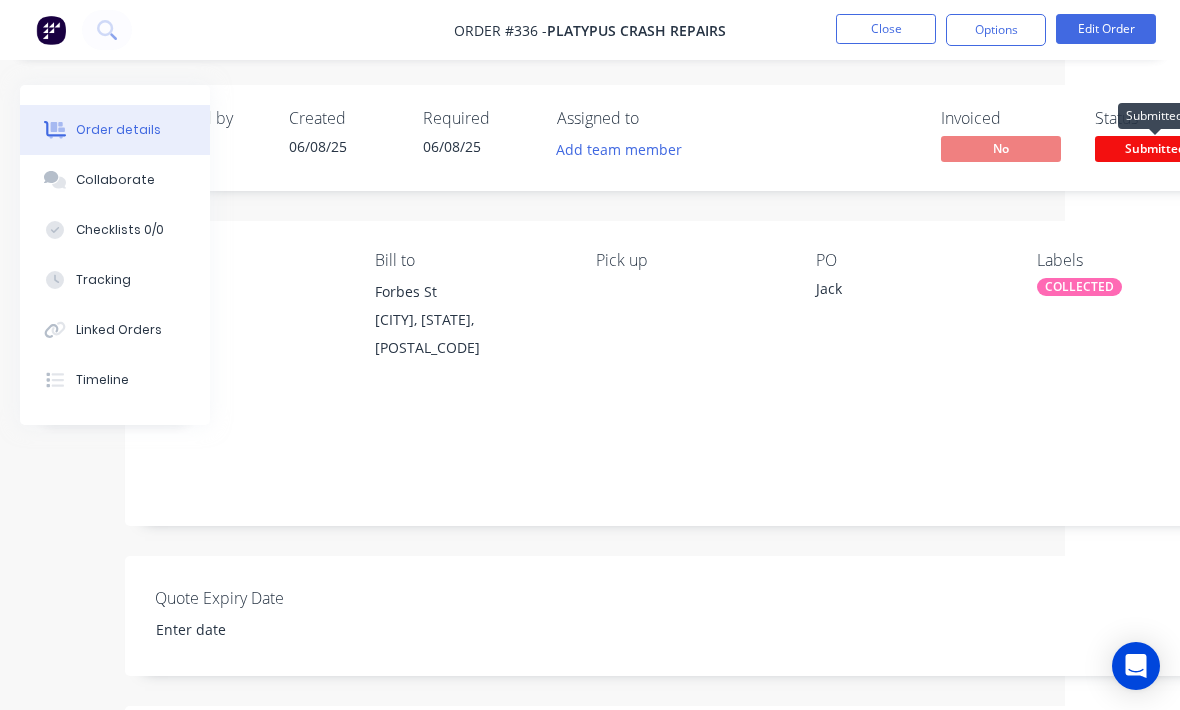 click on "Submitted" at bounding box center [1155, 148] 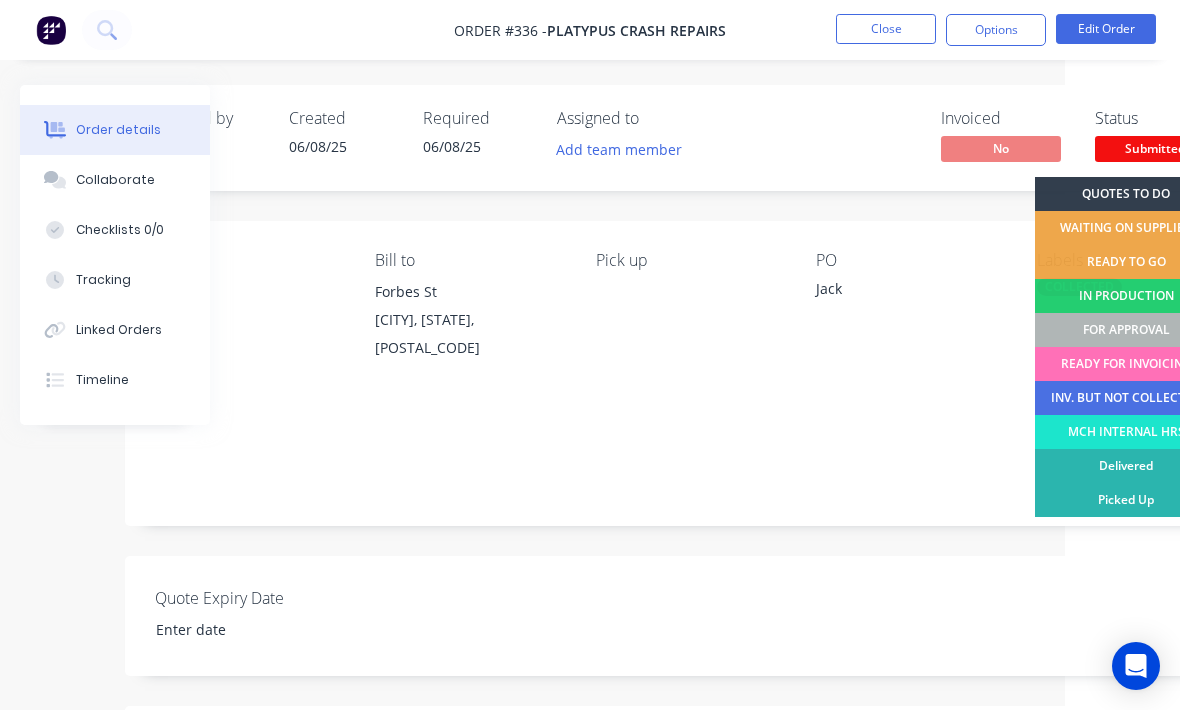 click on "FOR APPROVAL" at bounding box center (1126, 330) 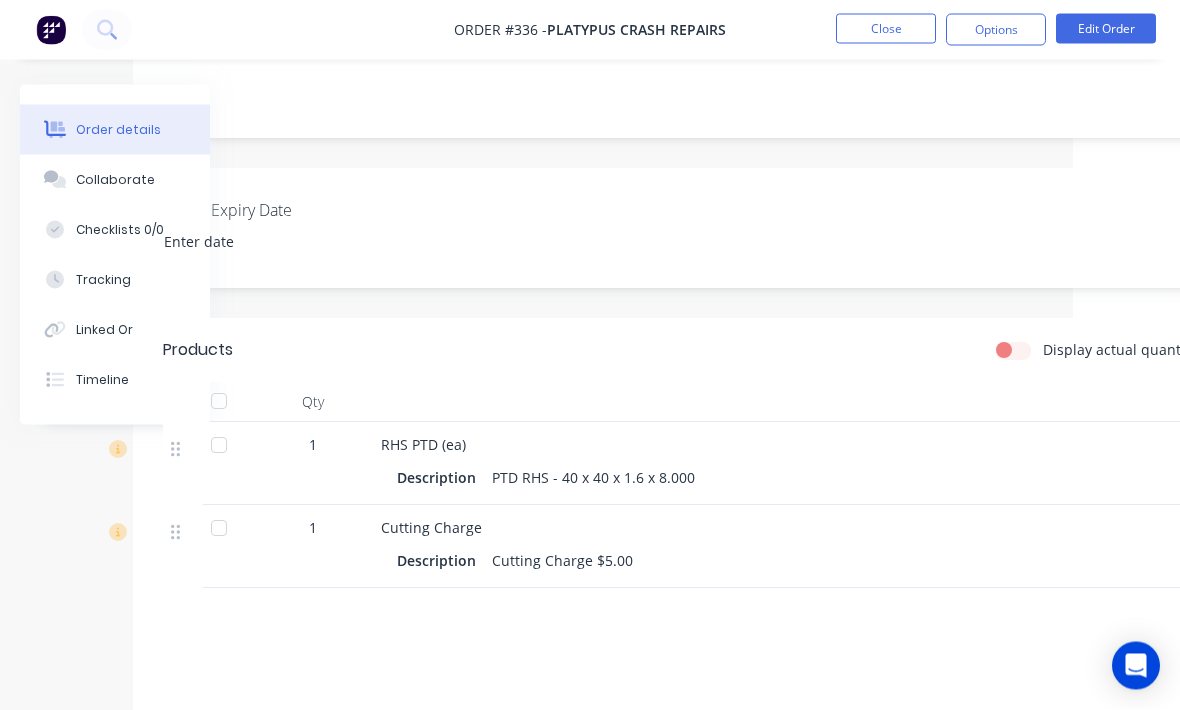 scroll, scrollTop: 387, scrollLeft: 99, axis: both 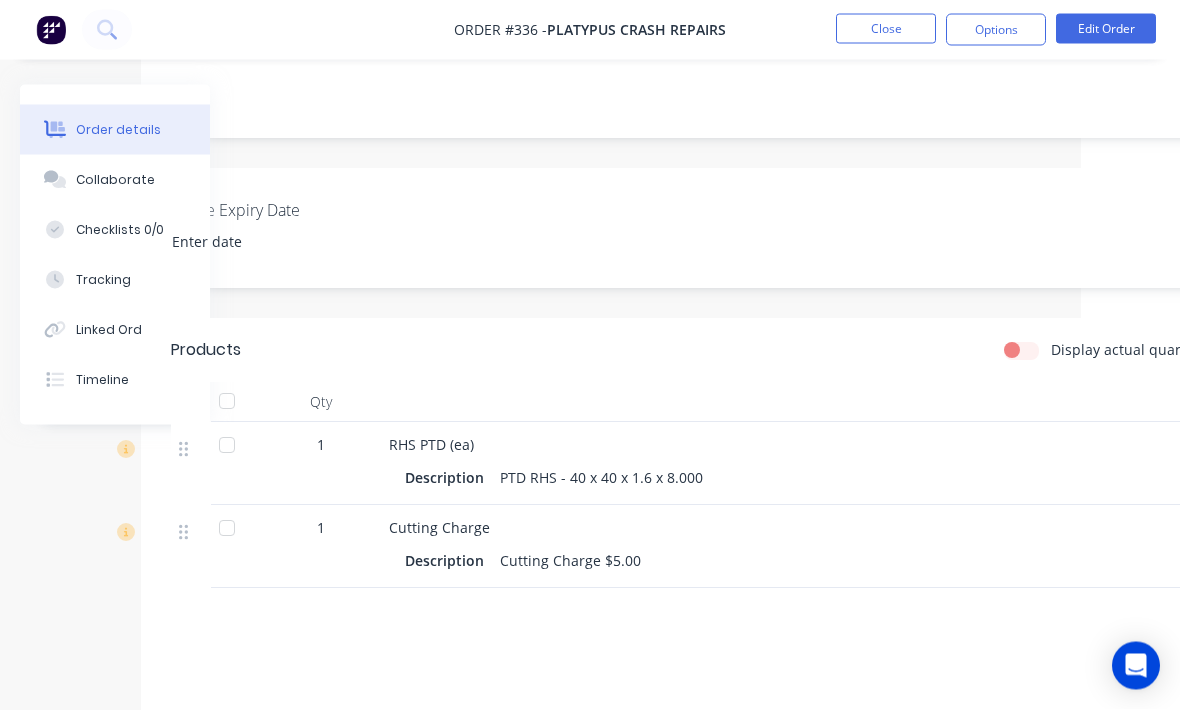 click on "Tracking" at bounding box center [115, 280] 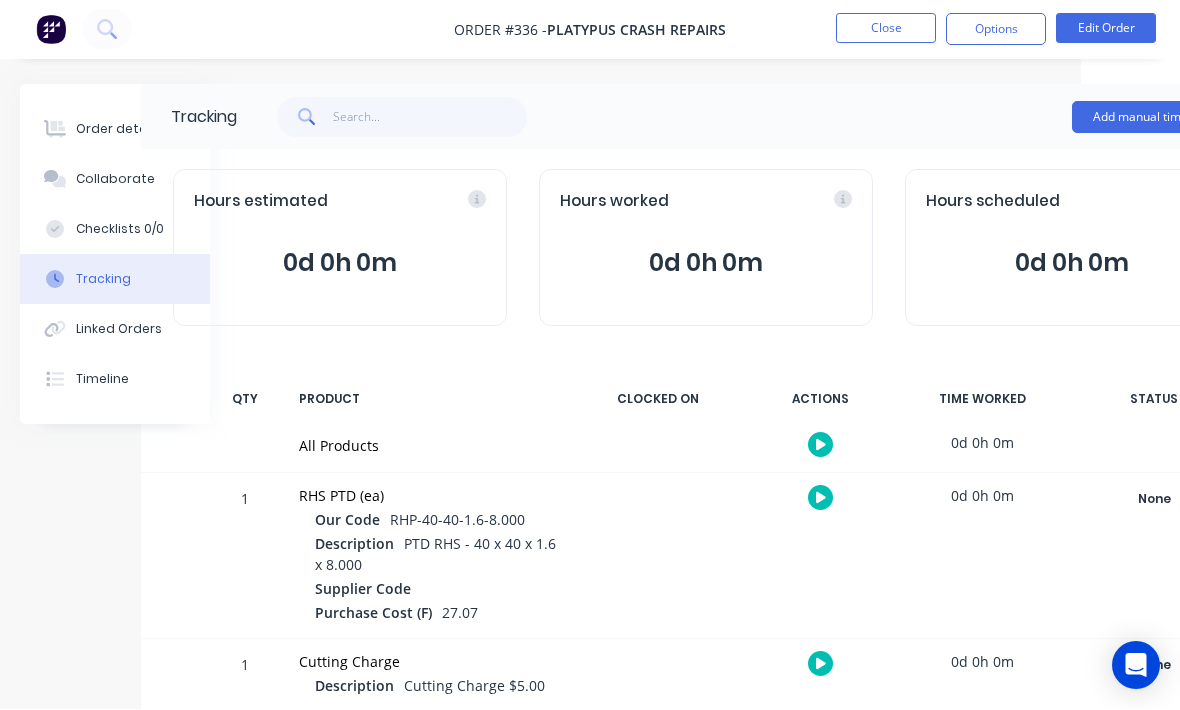 click on "Close" at bounding box center (886, 29) 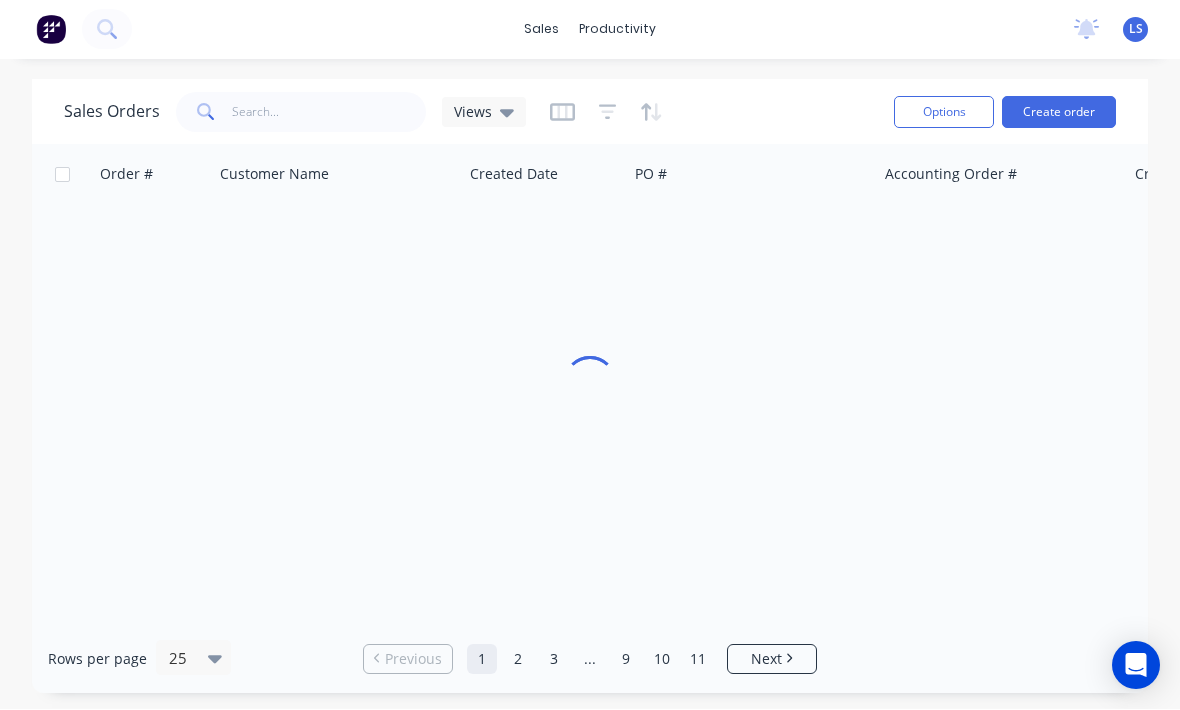 scroll, scrollTop: 0, scrollLeft: 0, axis: both 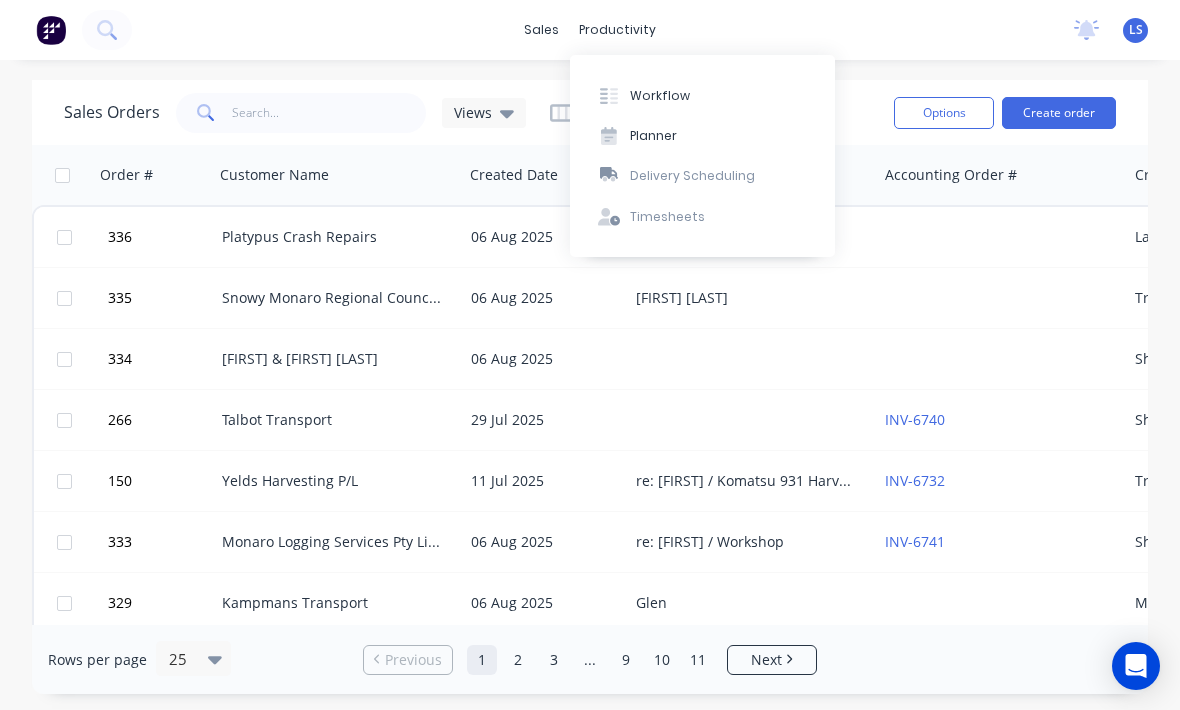 click on "Workflow" at bounding box center [660, 96] 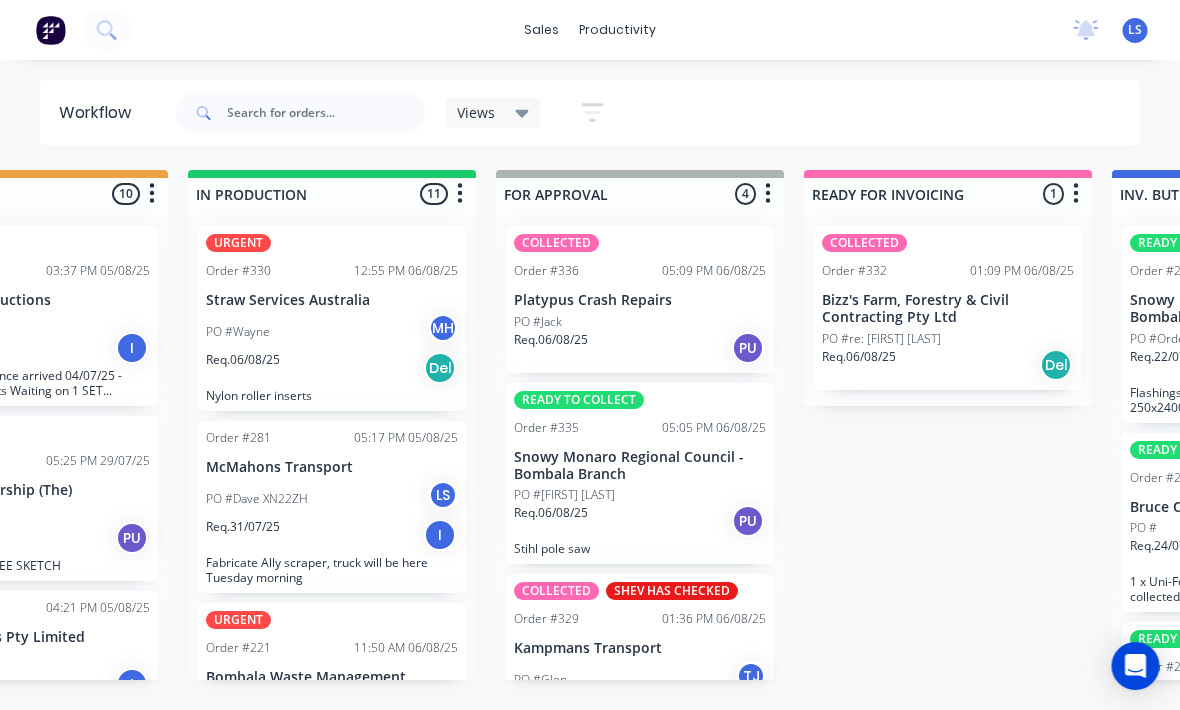 scroll, scrollTop: 8, scrollLeft: 1066, axis: both 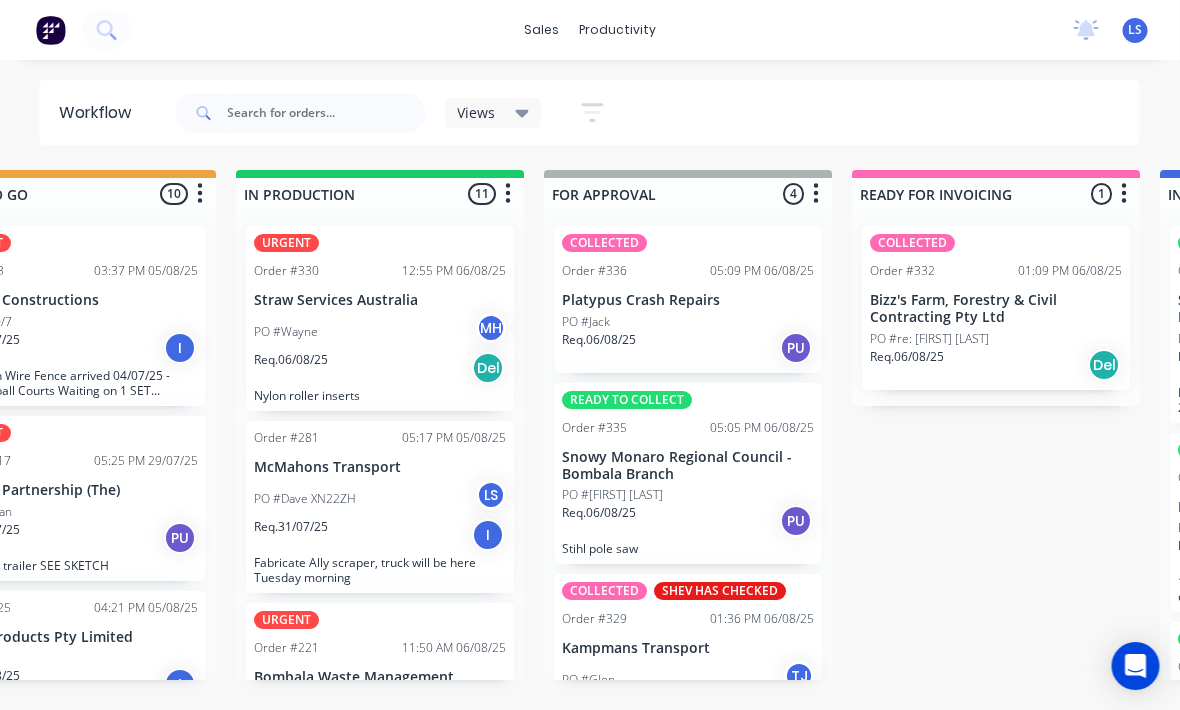 click on "PO #Jack" at bounding box center [689, 322] 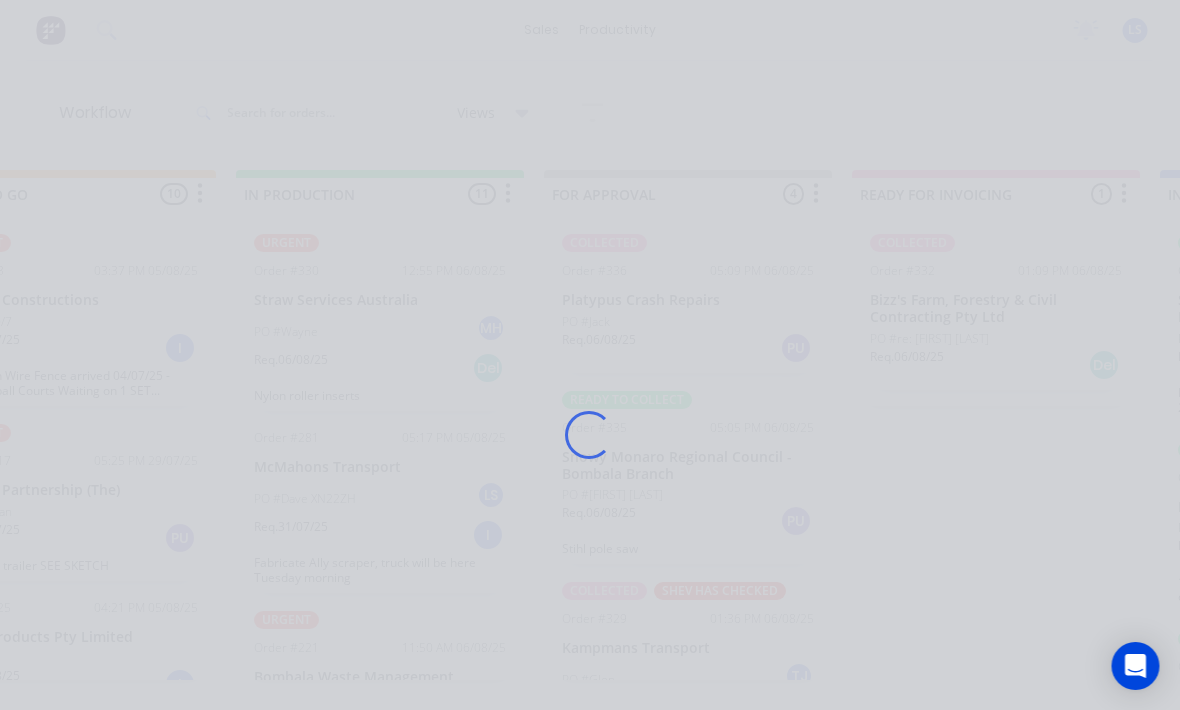 scroll, scrollTop: 0, scrollLeft: 1039, axis: horizontal 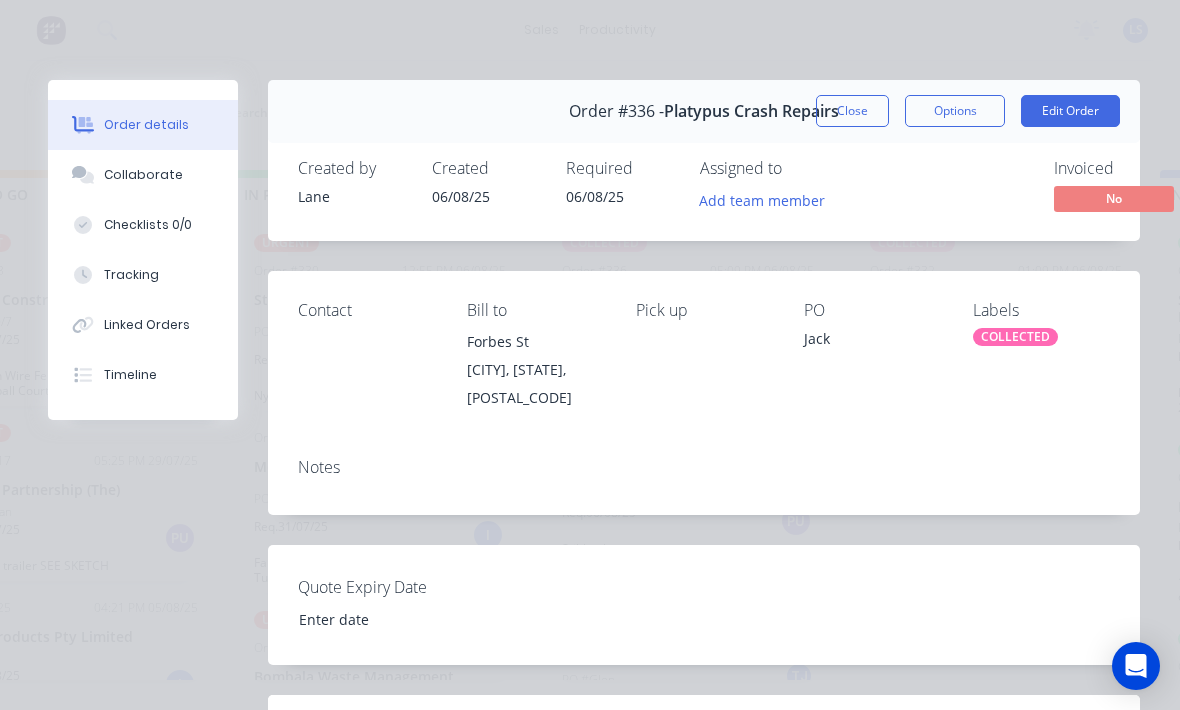 click on "PO [FIRST]" at bounding box center (872, 356) 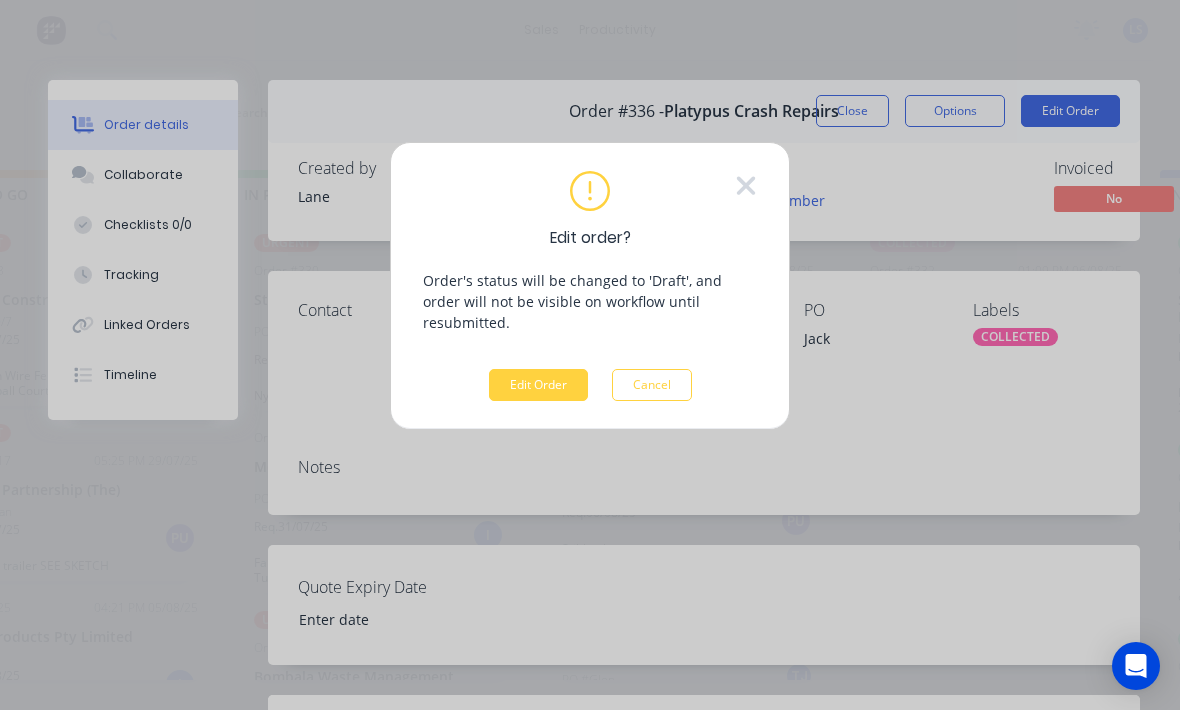 click on "Edit Order" at bounding box center (538, 385) 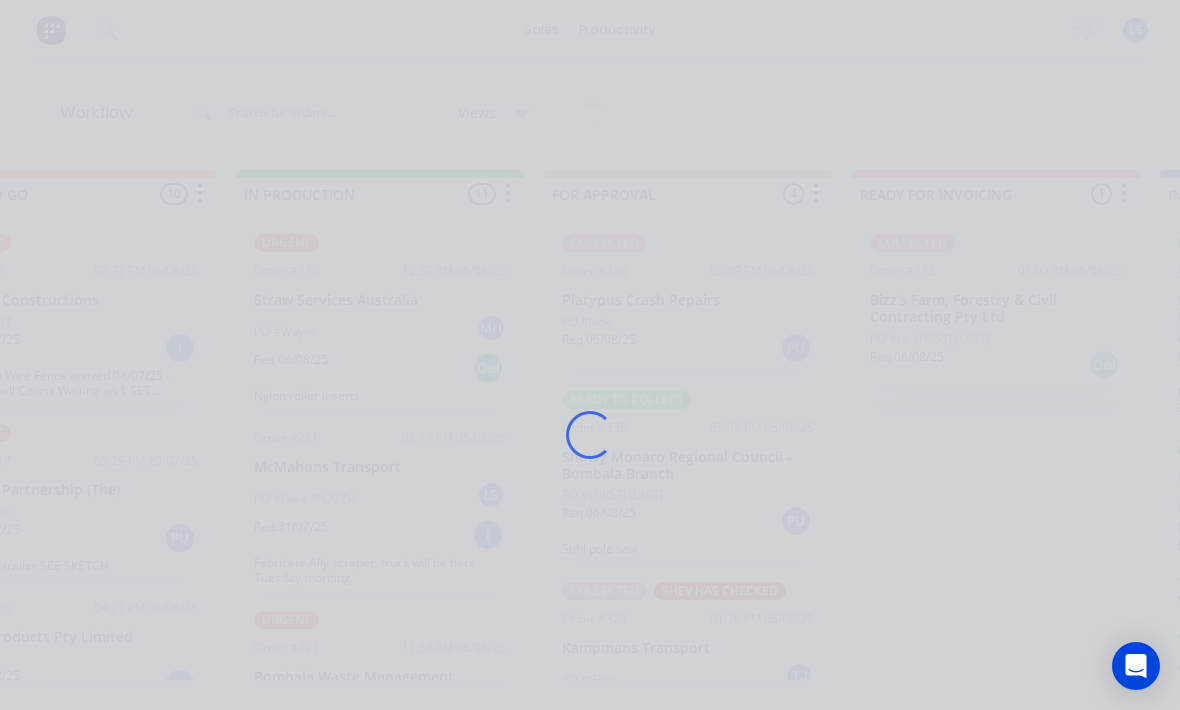 scroll, scrollTop: 0, scrollLeft: 0, axis: both 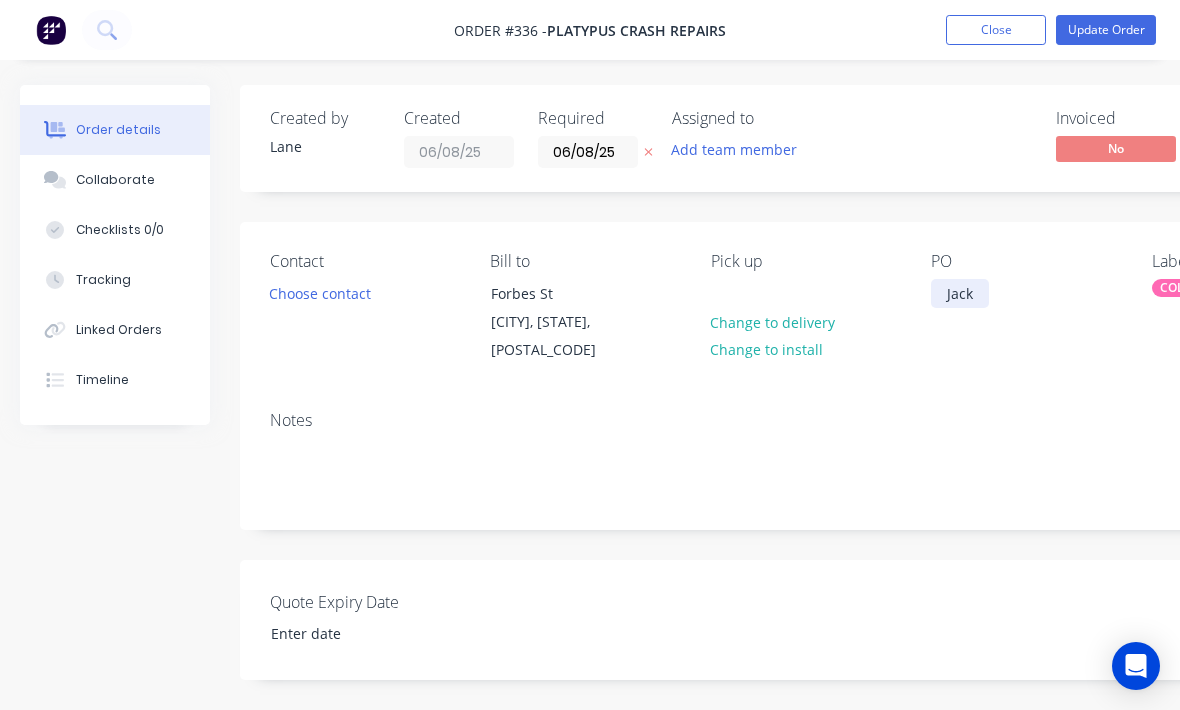 click on "Jack" at bounding box center [960, 293] 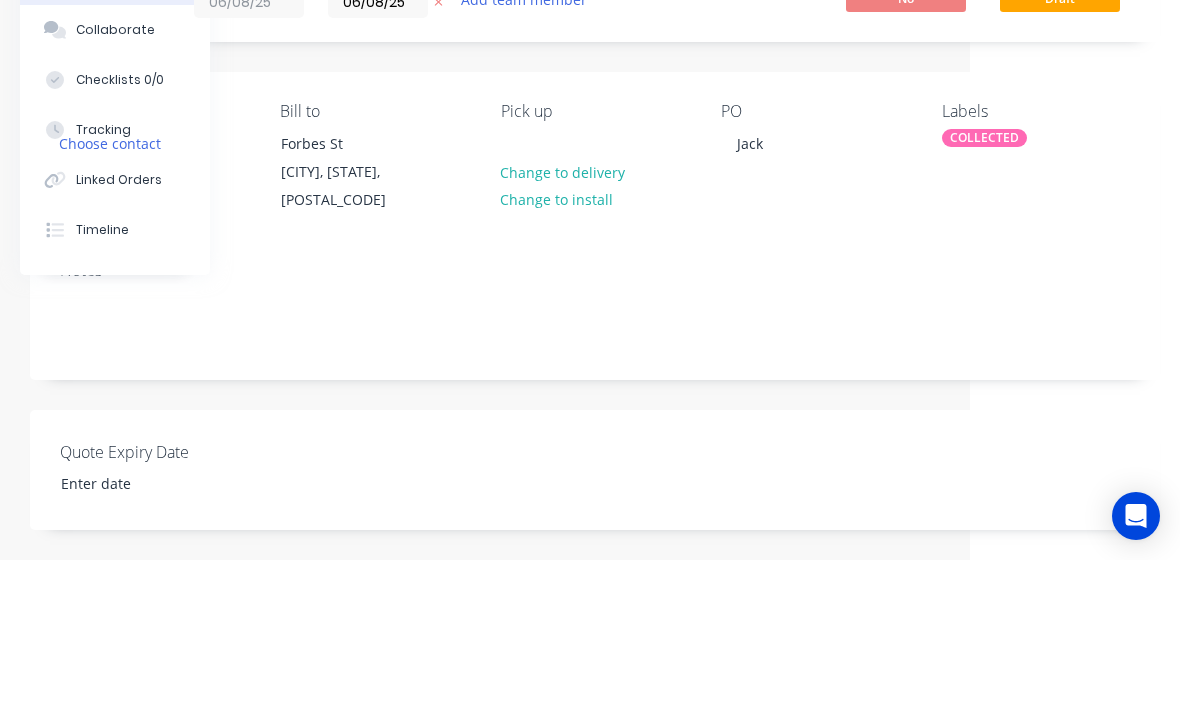 scroll, scrollTop: 150, scrollLeft: 210, axis: both 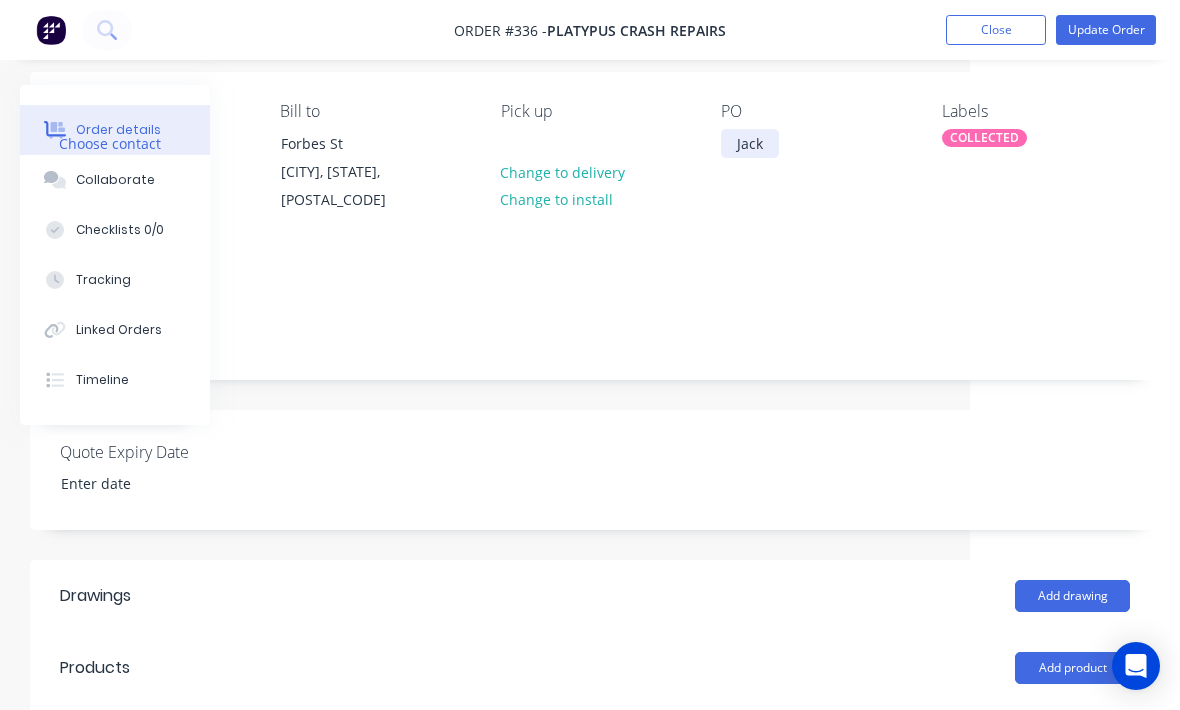 click on "Jack" at bounding box center (750, 143) 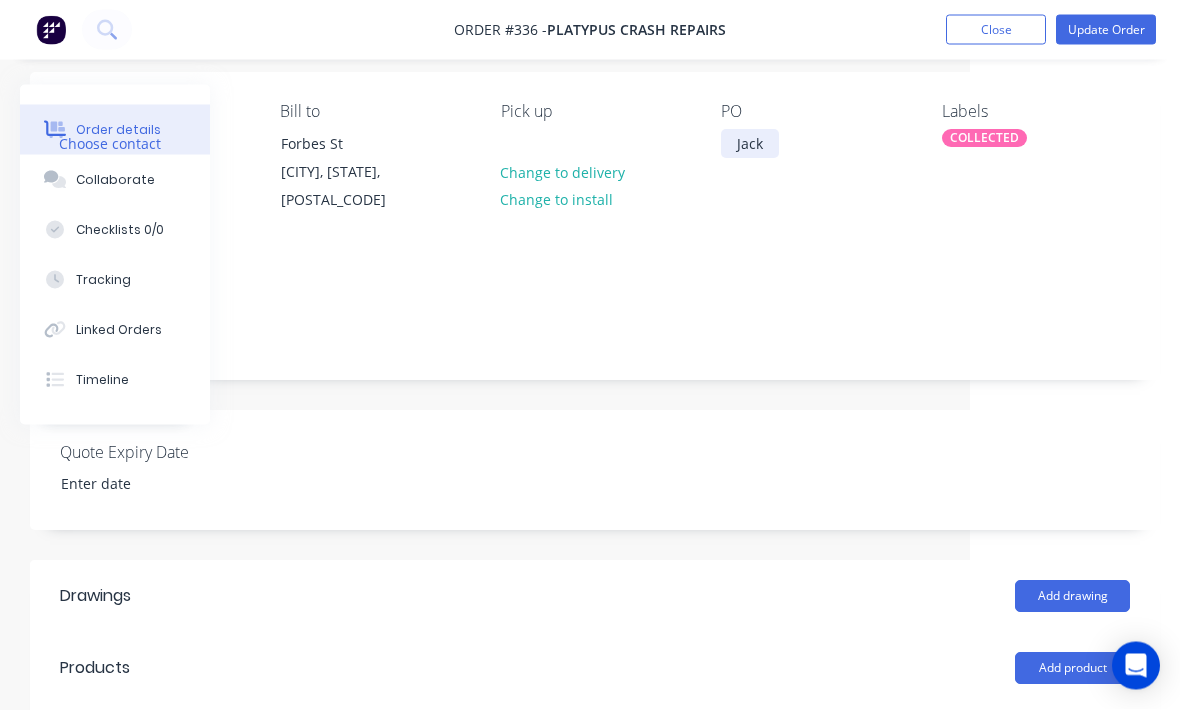 type 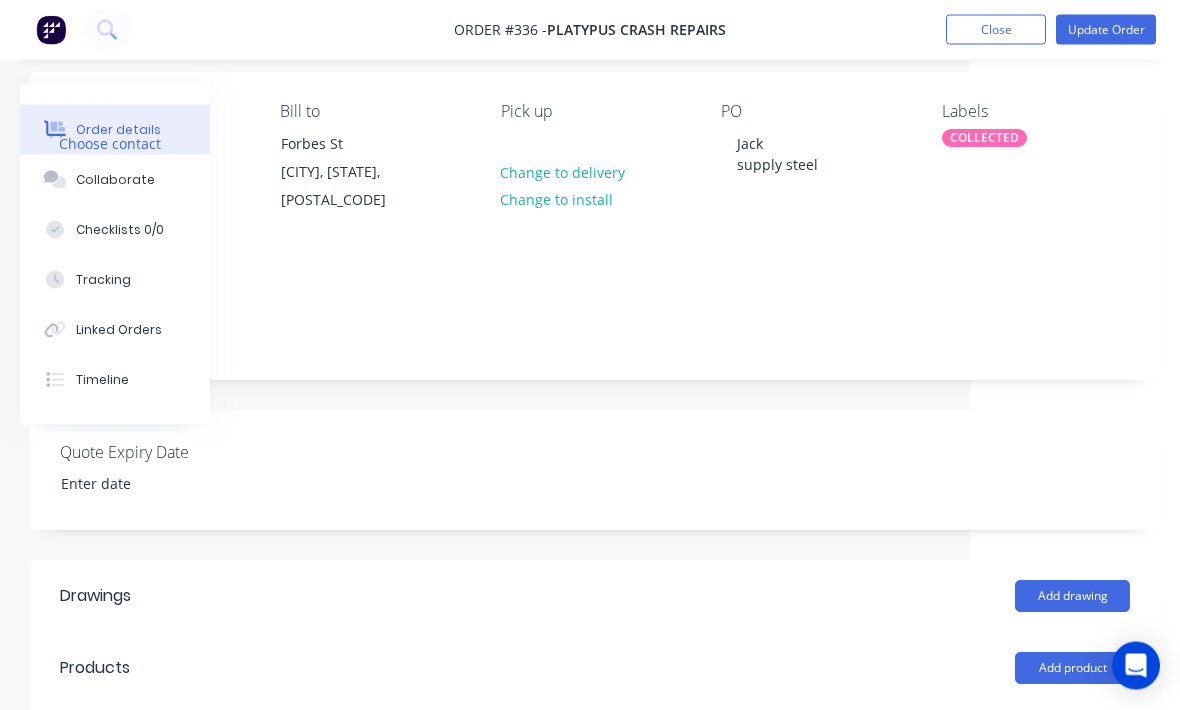 scroll, scrollTop: 150, scrollLeft: 210, axis: both 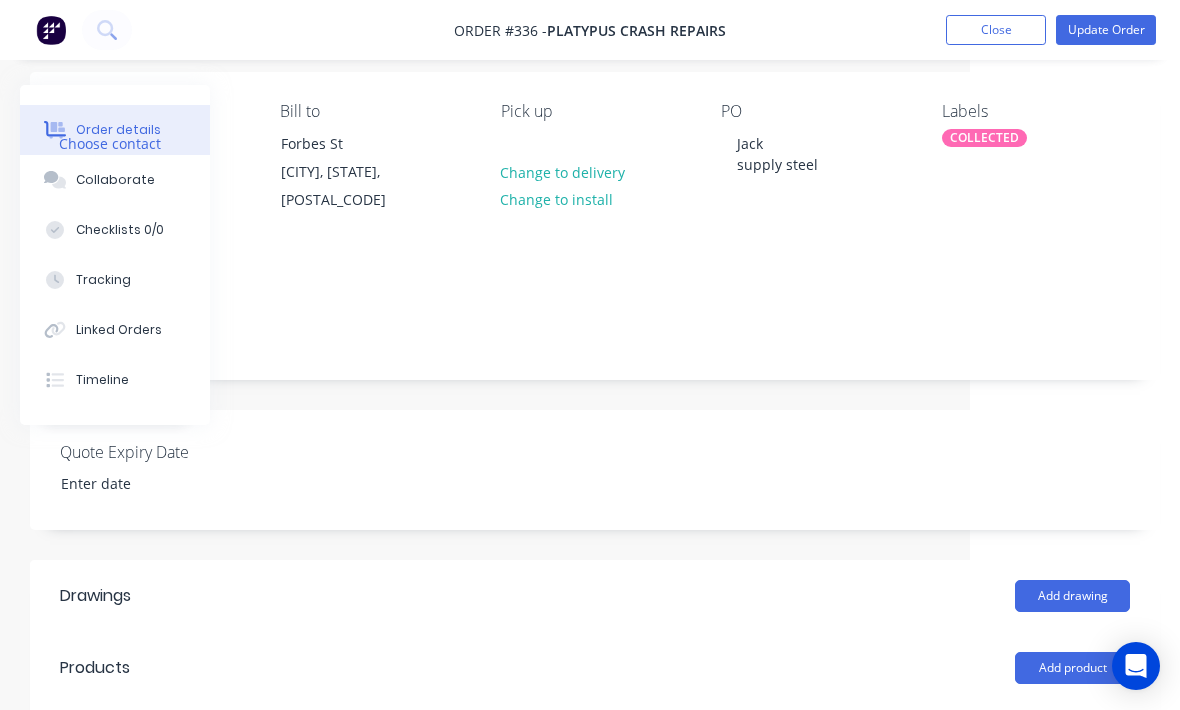 click on "Update Order" at bounding box center [1106, 30] 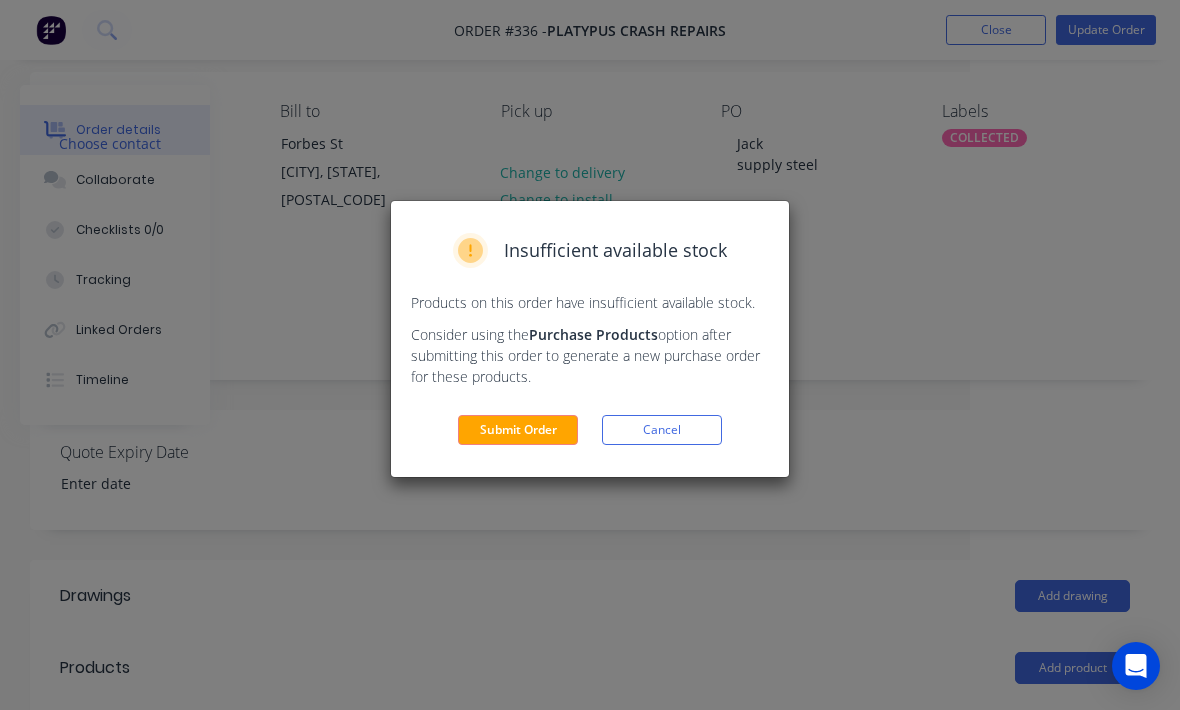 click on "Submit Order" at bounding box center (518, 430) 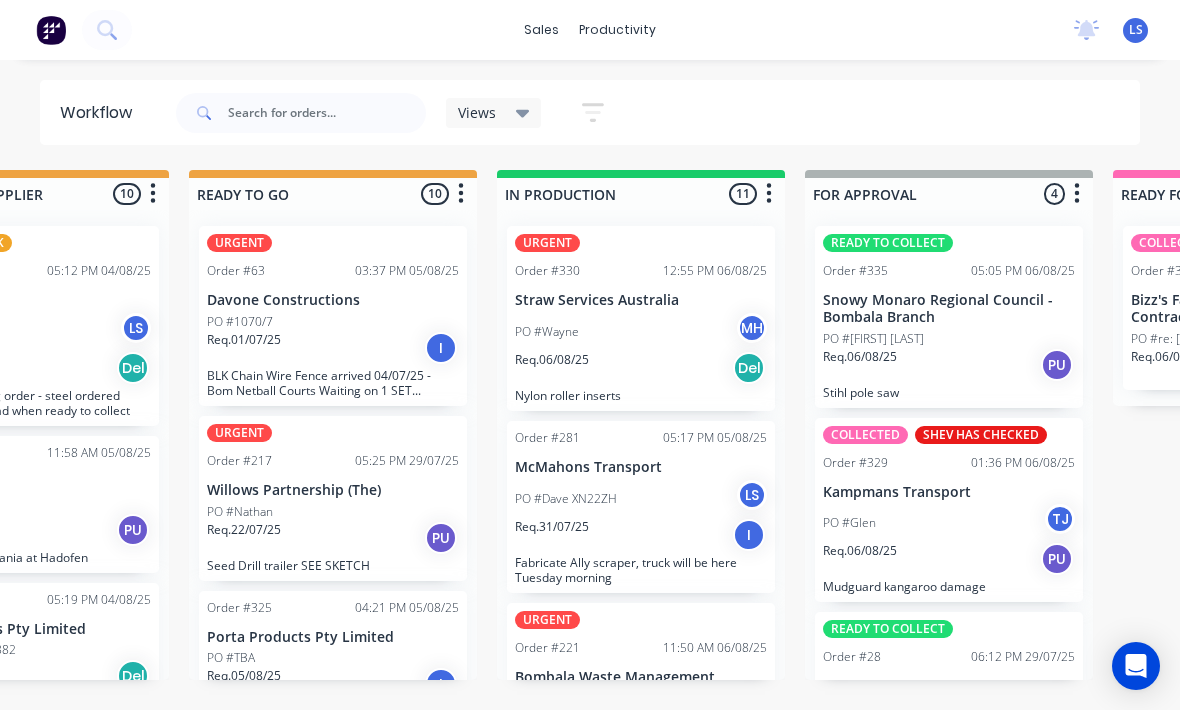 scroll, scrollTop: 26, scrollLeft: 776, axis: both 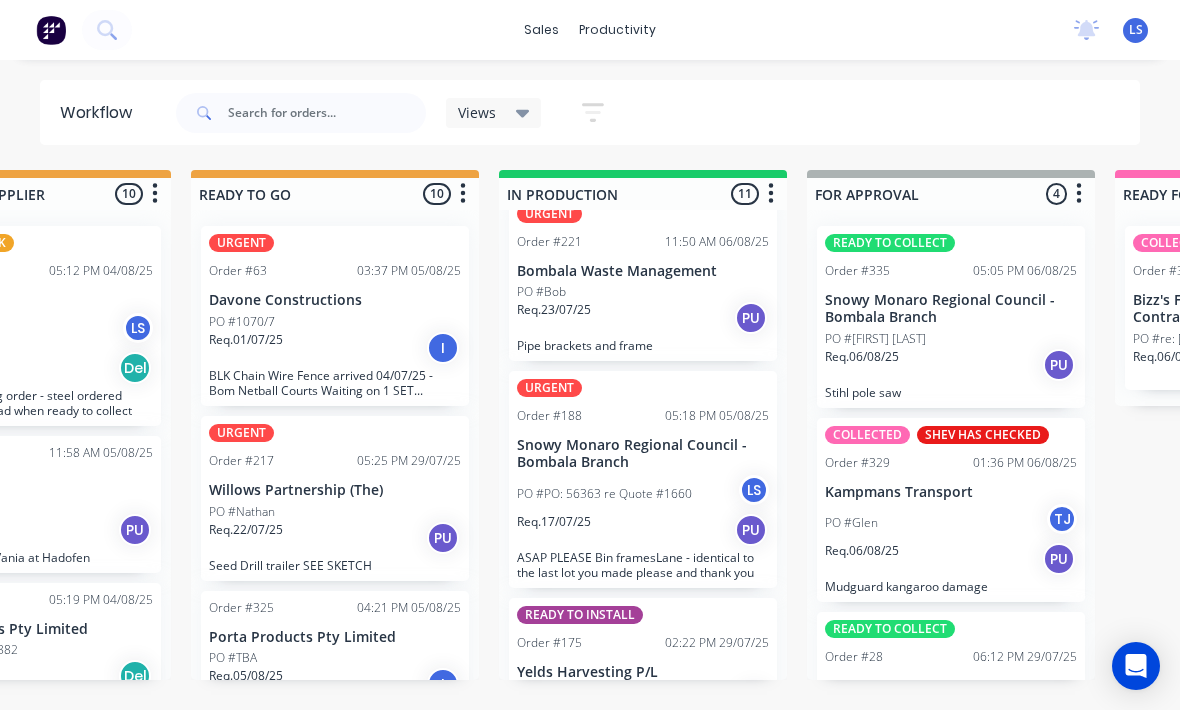 click on "Req. 17/07/25 PU" at bounding box center [643, 530] 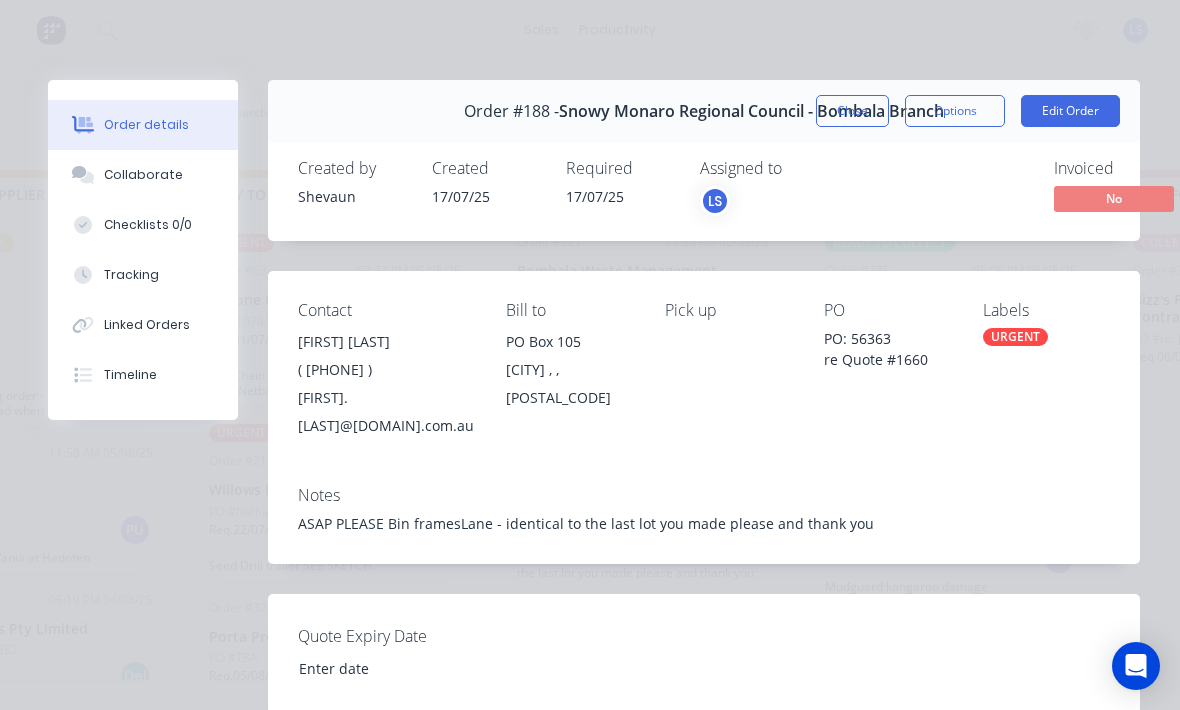 click on "Tracking" at bounding box center (143, 275) 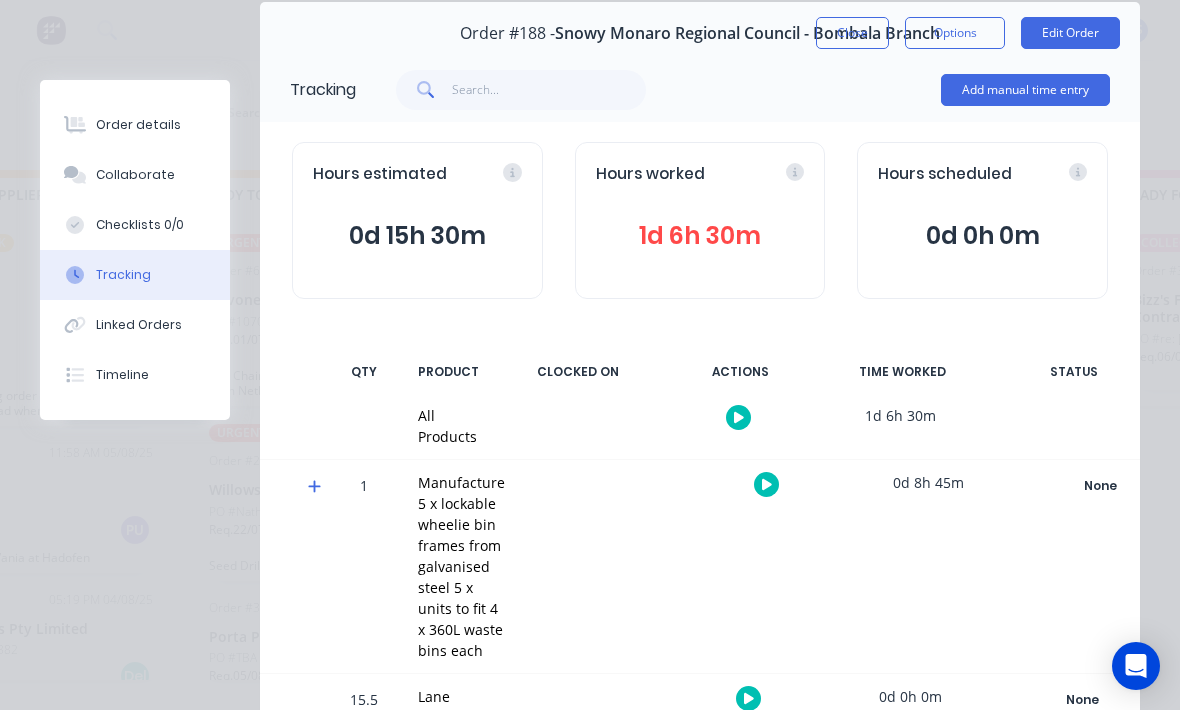 scroll, scrollTop: 77, scrollLeft: 0, axis: vertical 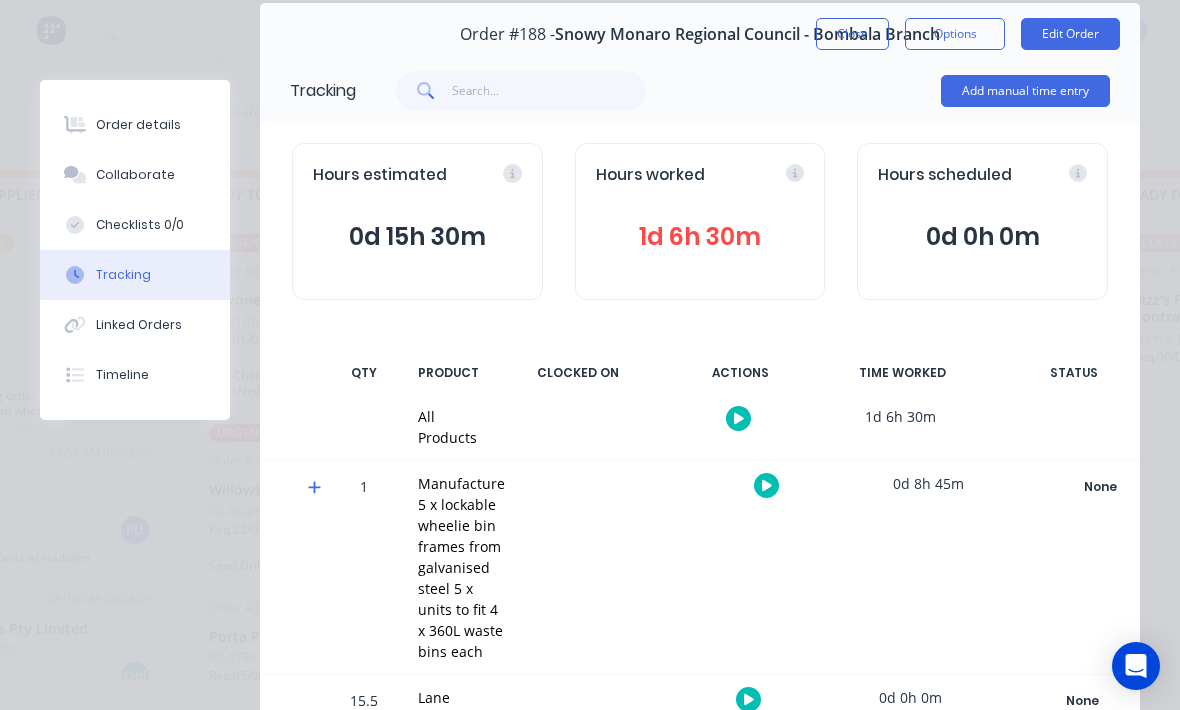 click on "Add manual time entry" at bounding box center [1025, 91] 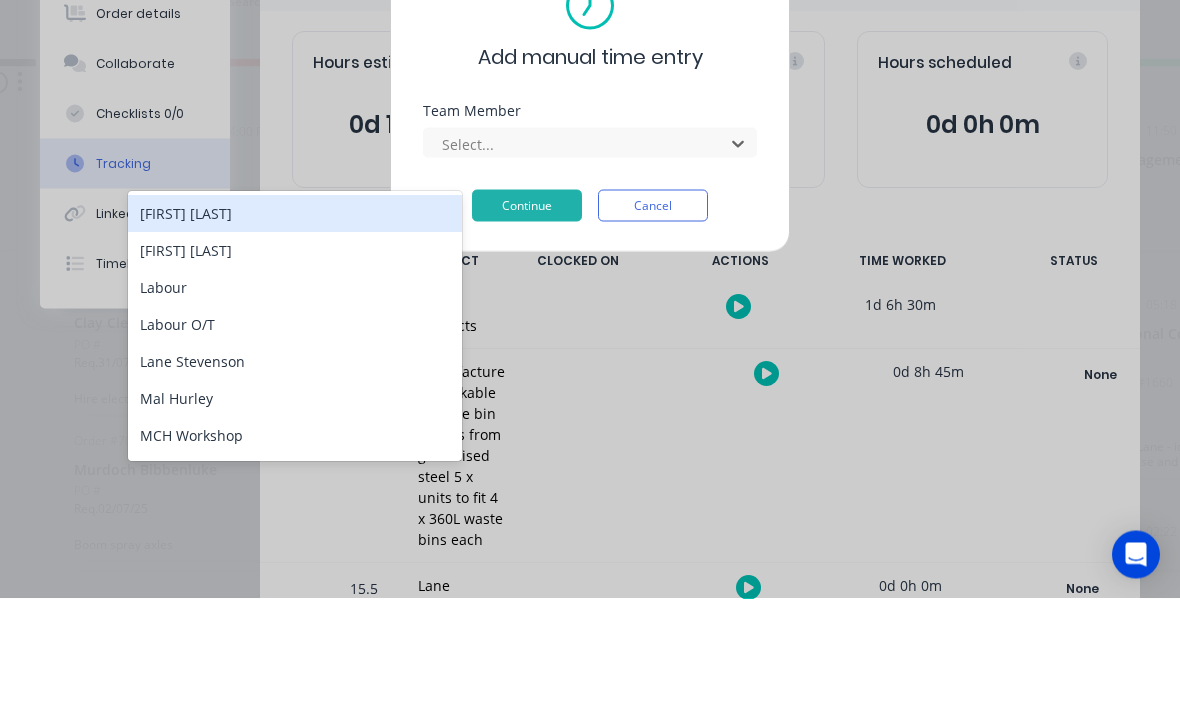 scroll, scrollTop: 26, scrollLeft: 294, axis: both 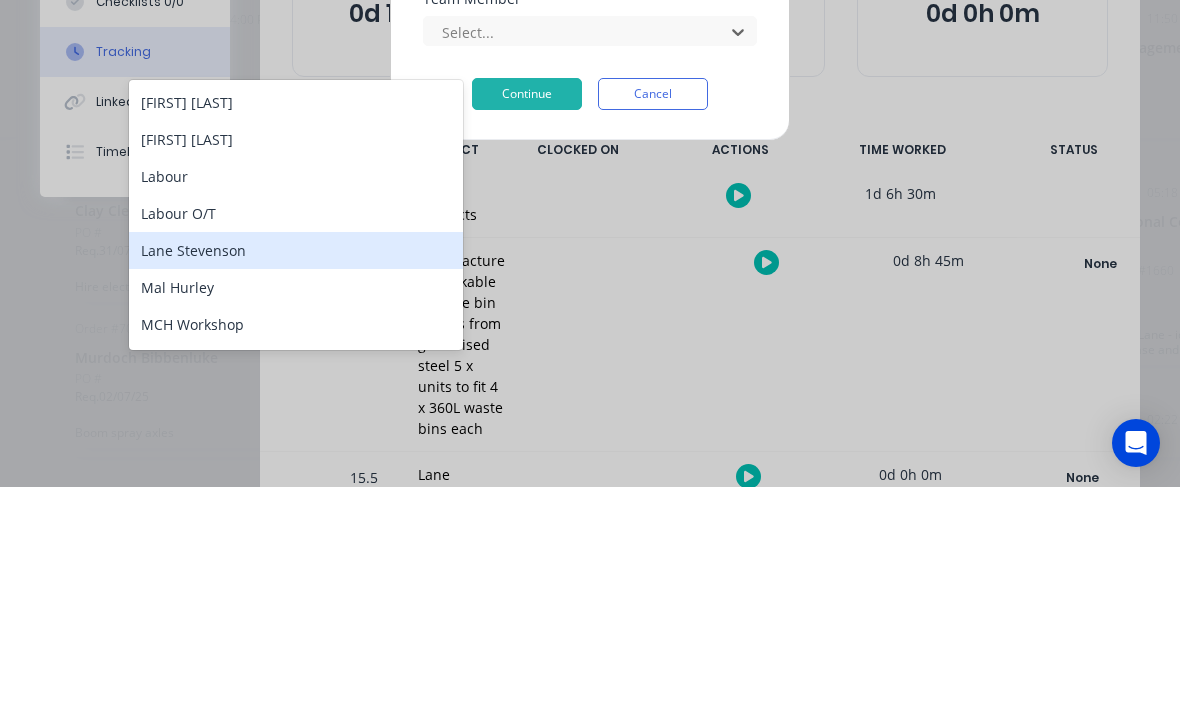 click on "Lane Stevenson" at bounding box center (296, 473) 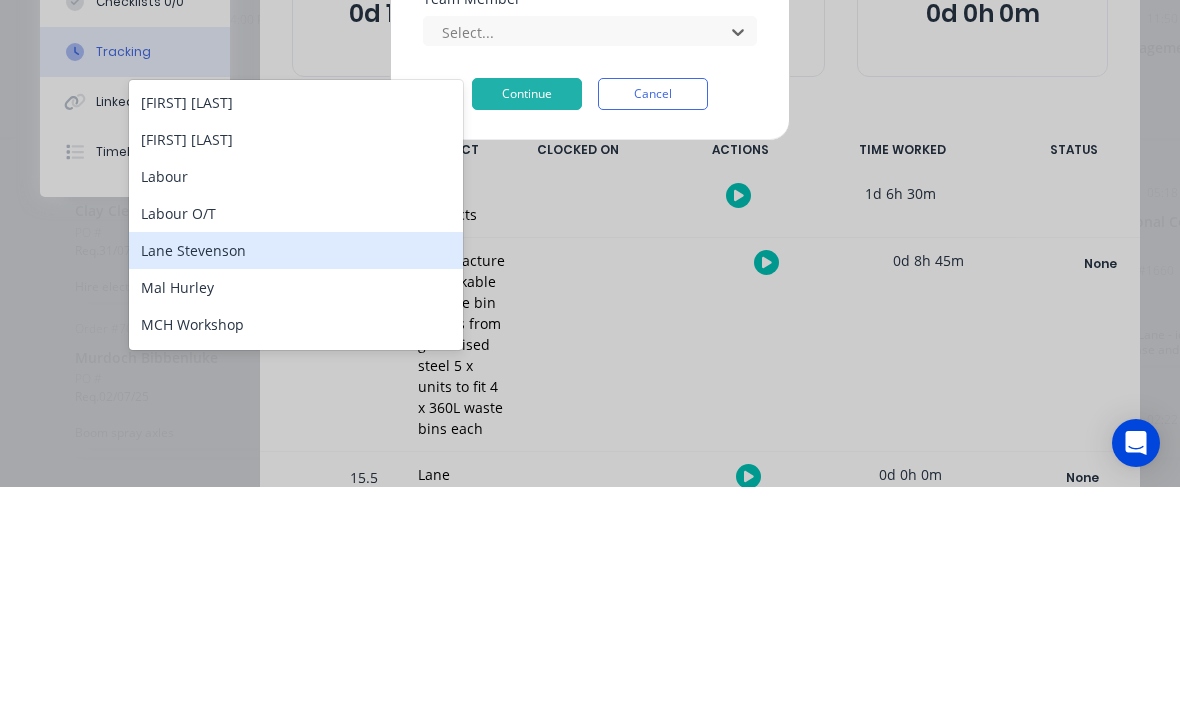 scroll, scrollTop: 36, scrollLeft: 294, axis: both 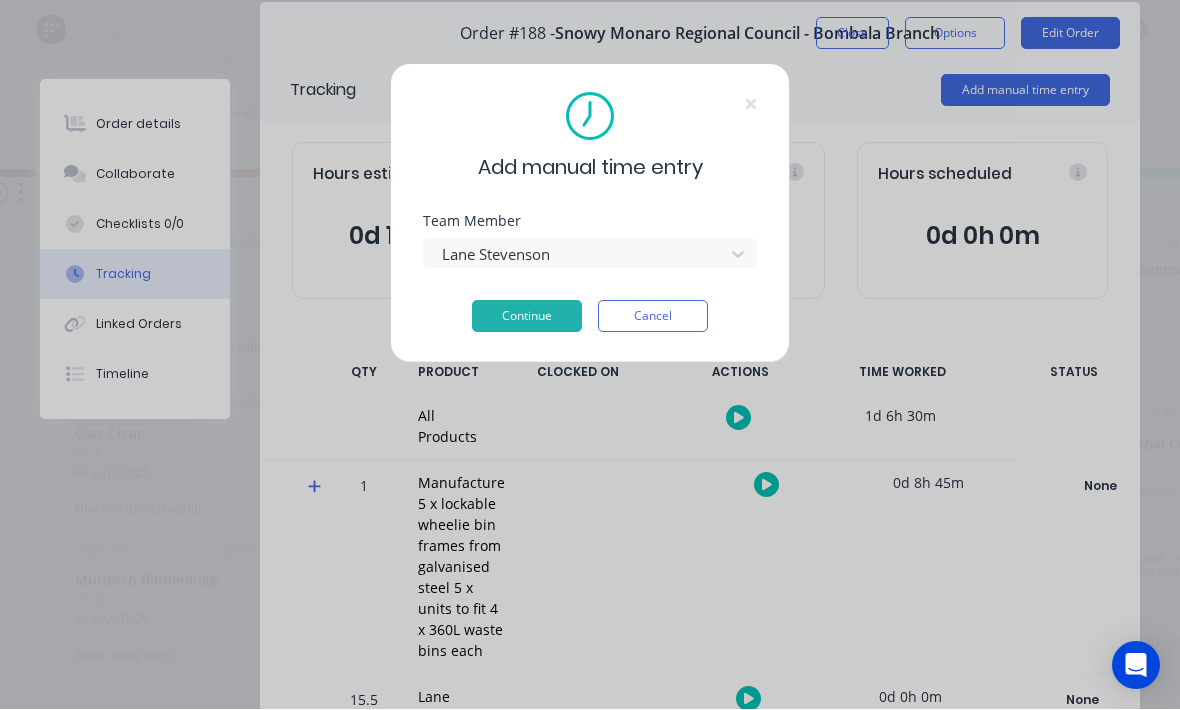 click on "Continue" at bounding box center [527, 317] 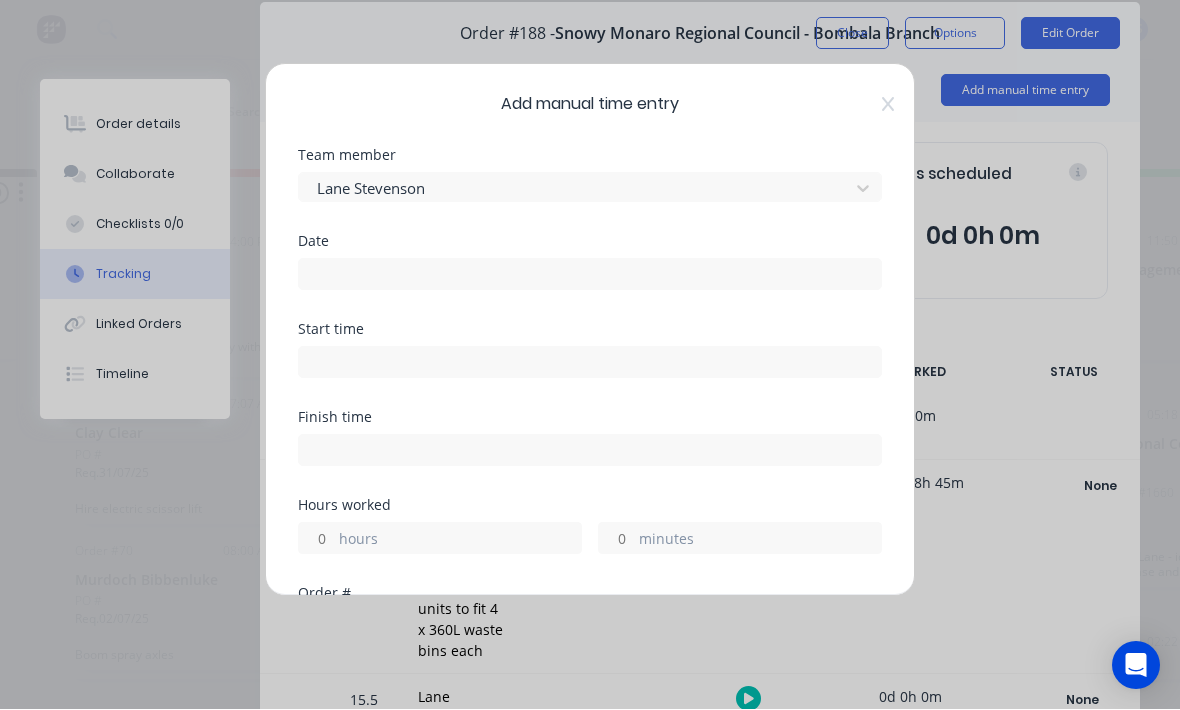 click at bounding box center (590, 275) 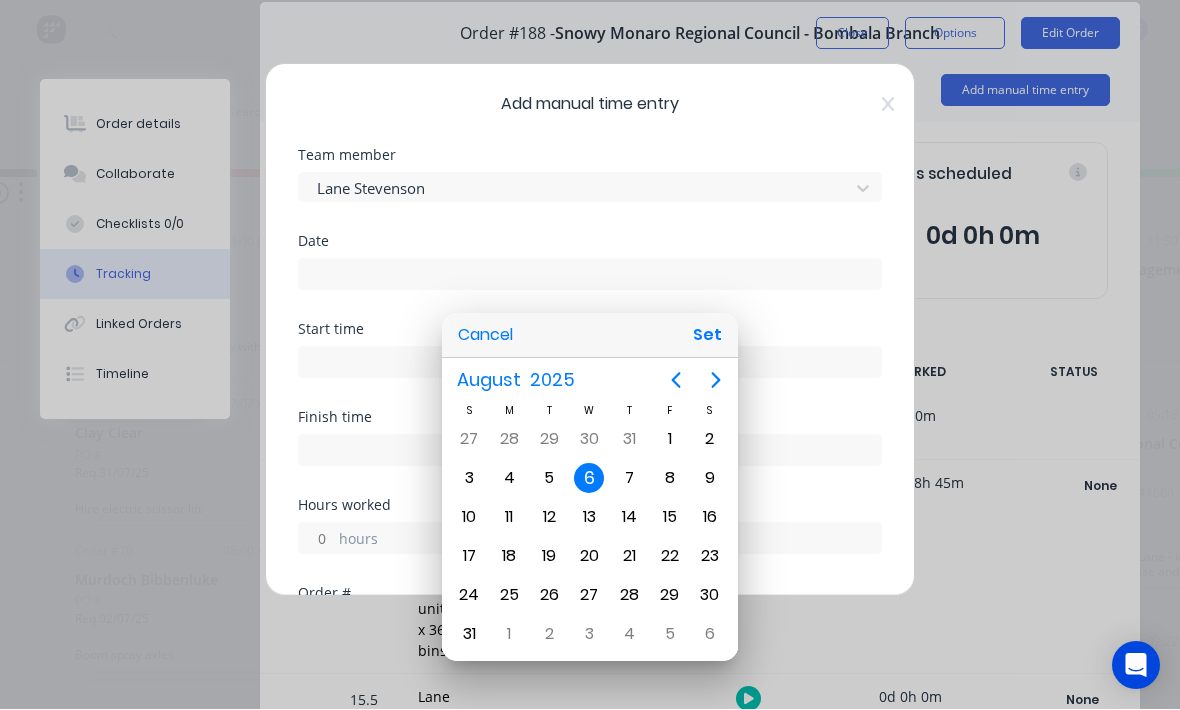 click on "Set" at bounding box center [707, 336] 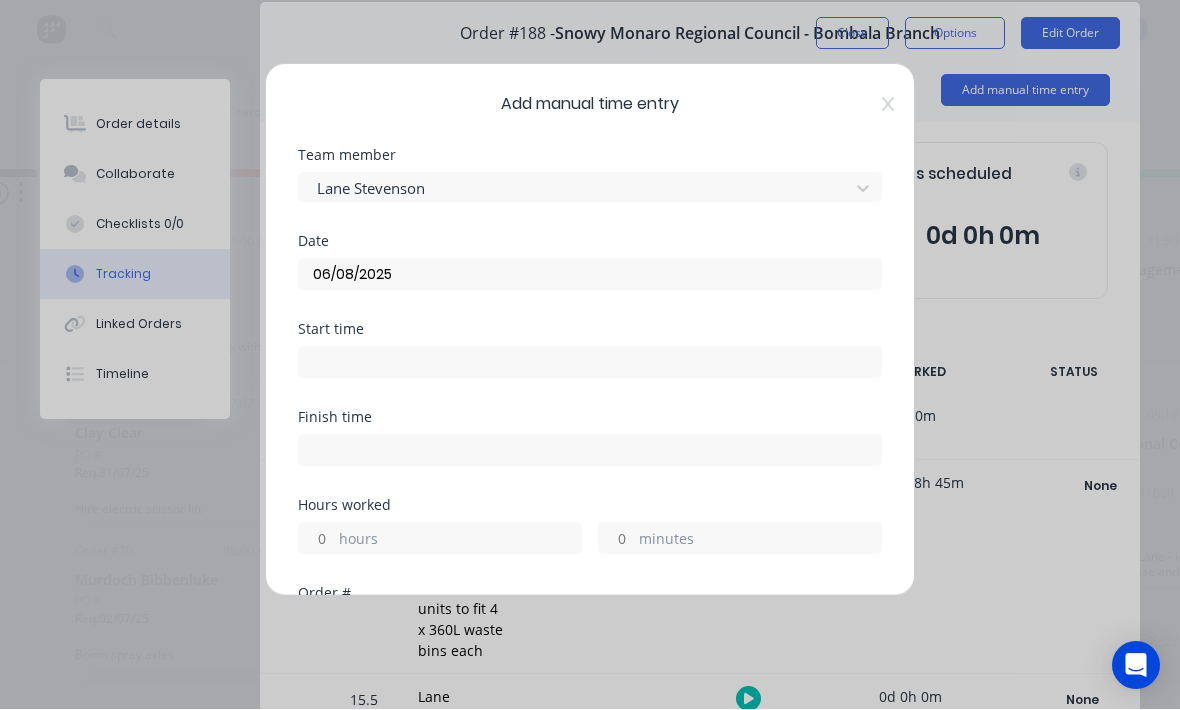 click at bounding box center [590, 363] 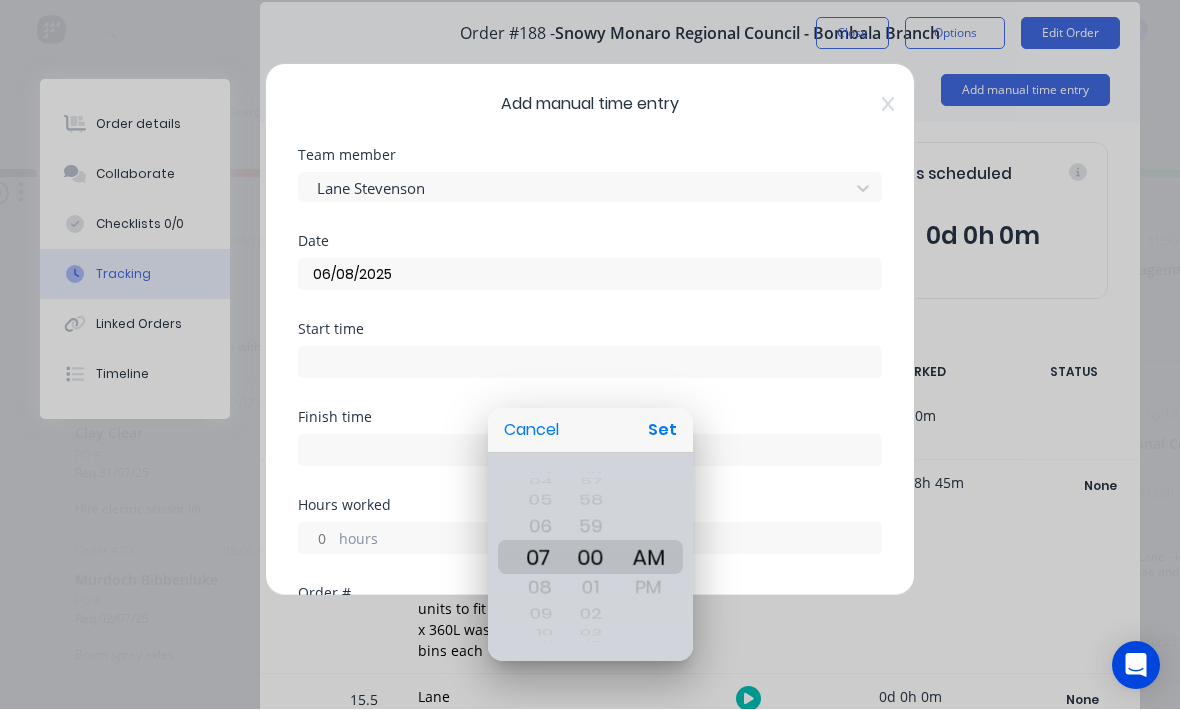 click on "Set" at bounding box center [662, 431] 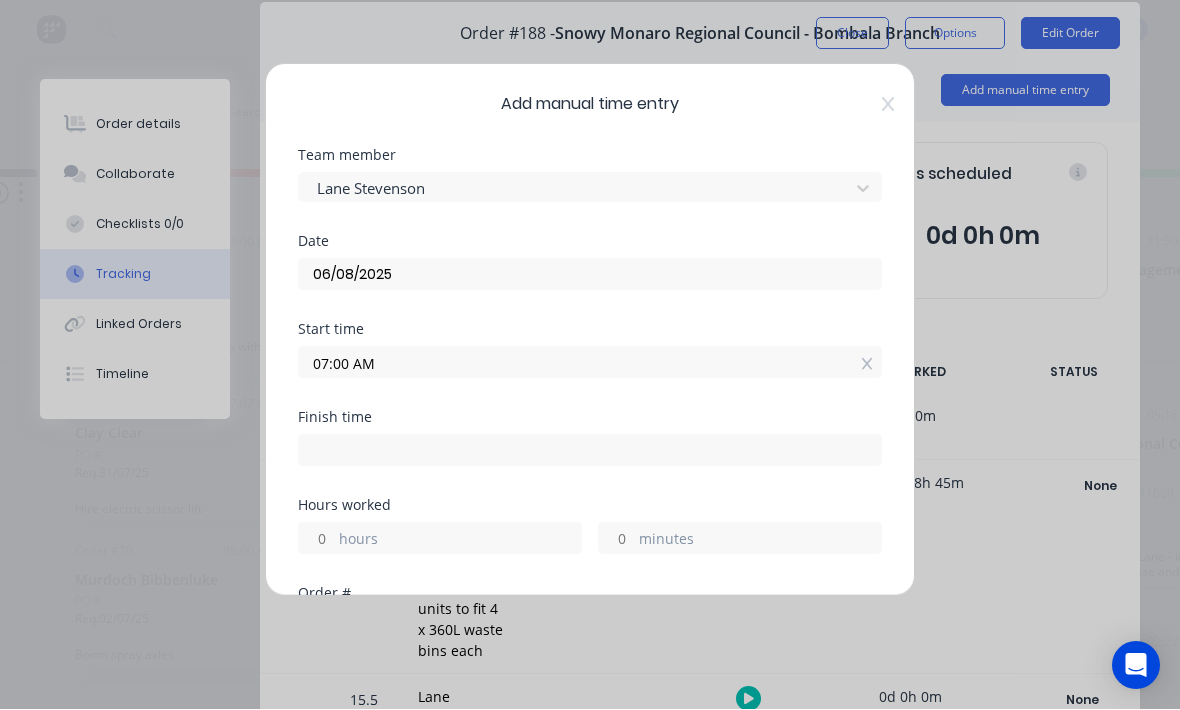 click on "Finish time" at bounding box center [590, 455] 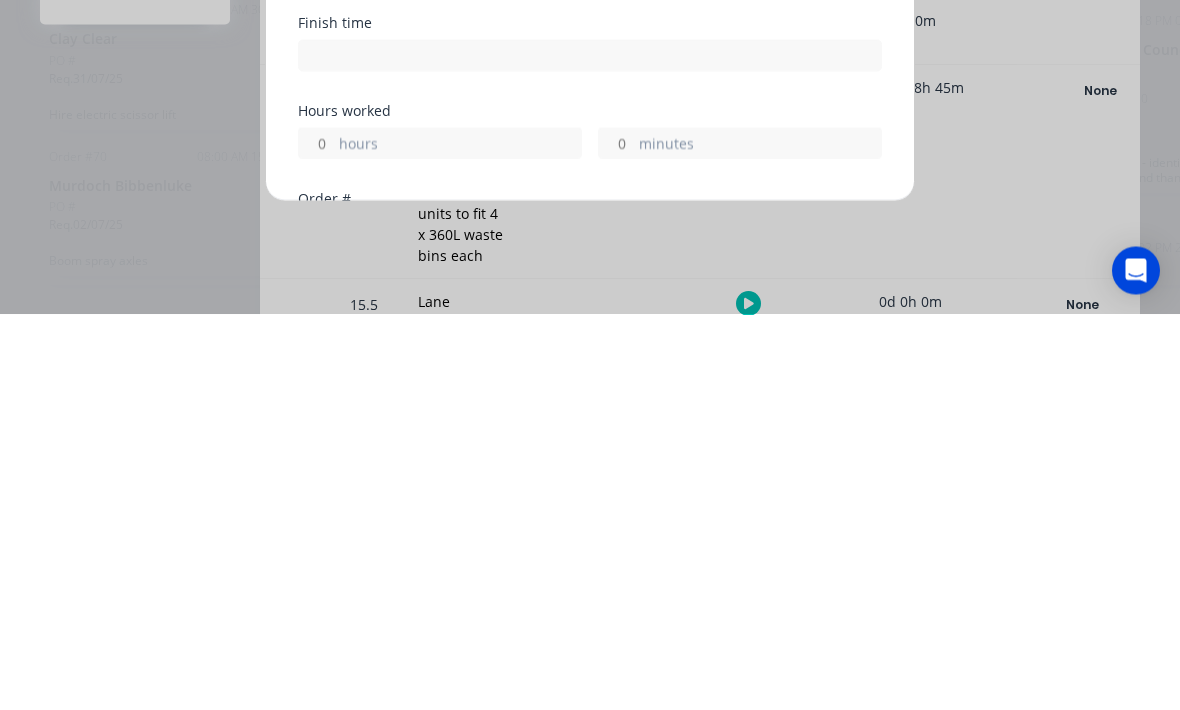 click on "hours" at bounding box center (460, 541) 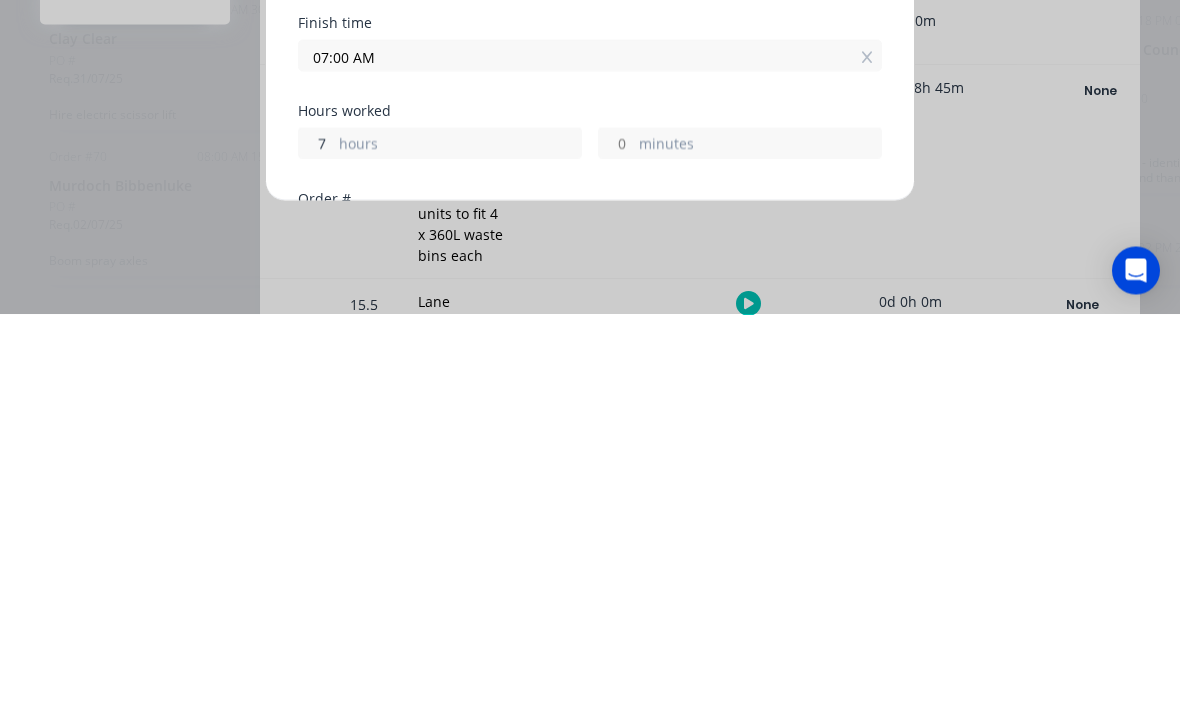 scroll, scrollTop: 36, scrollLeft: 321, axis: both 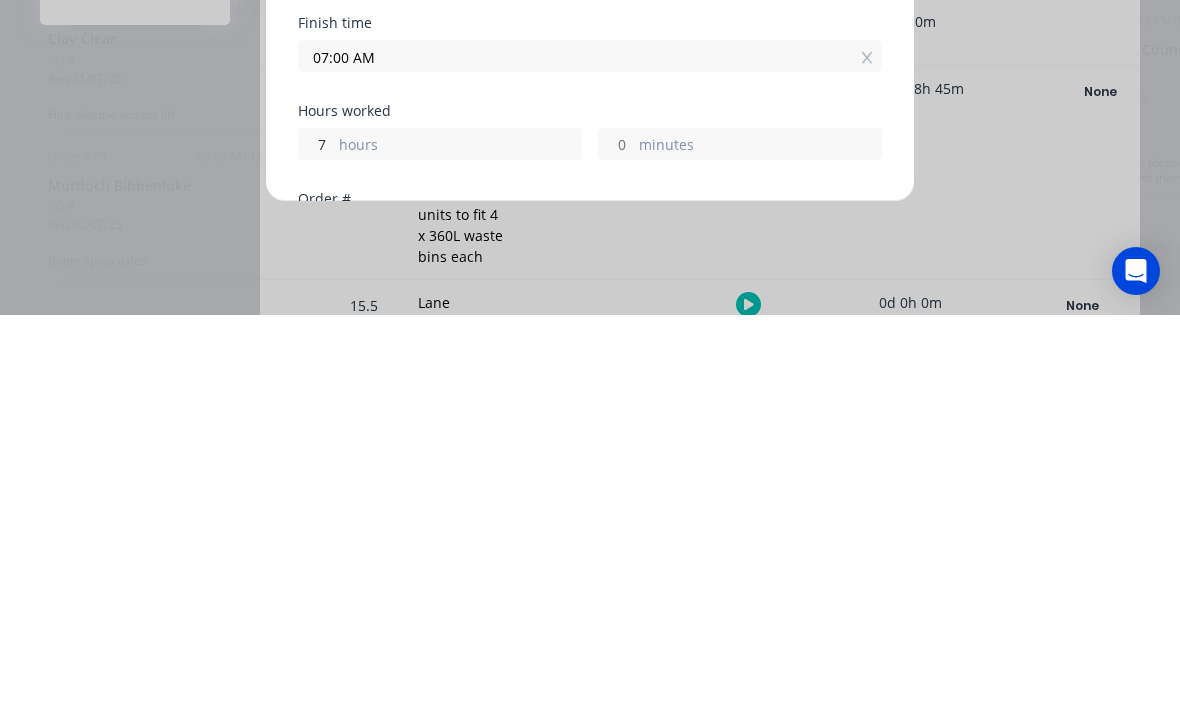 type on "7" 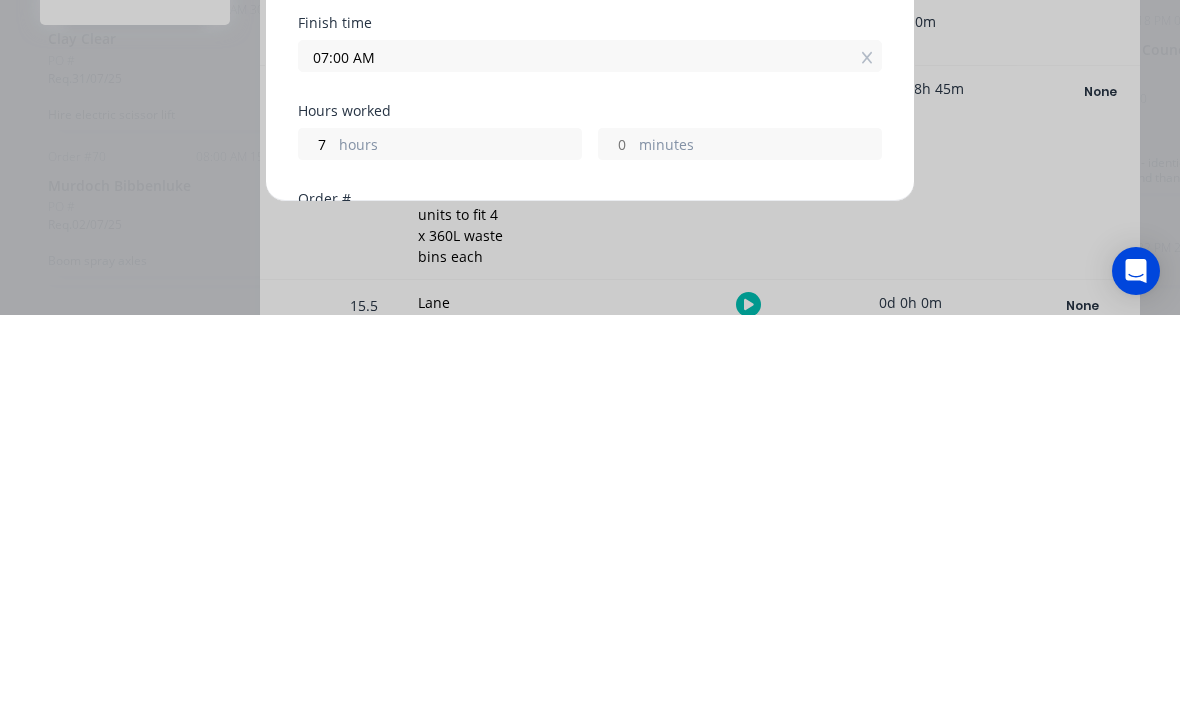 click on "Add manual time entry Team member [FIRST] [LAST] Date 06/08/2025 Start time 07:00 AM Finish time 07:00 AM Hours worked 7 hours minutes Order # Order # 188 Snowy Monaro Regional Council - Bombala Branch Notes Product worked on All Products Add manual time entry   Cancel" at bounding box center (590, 330) 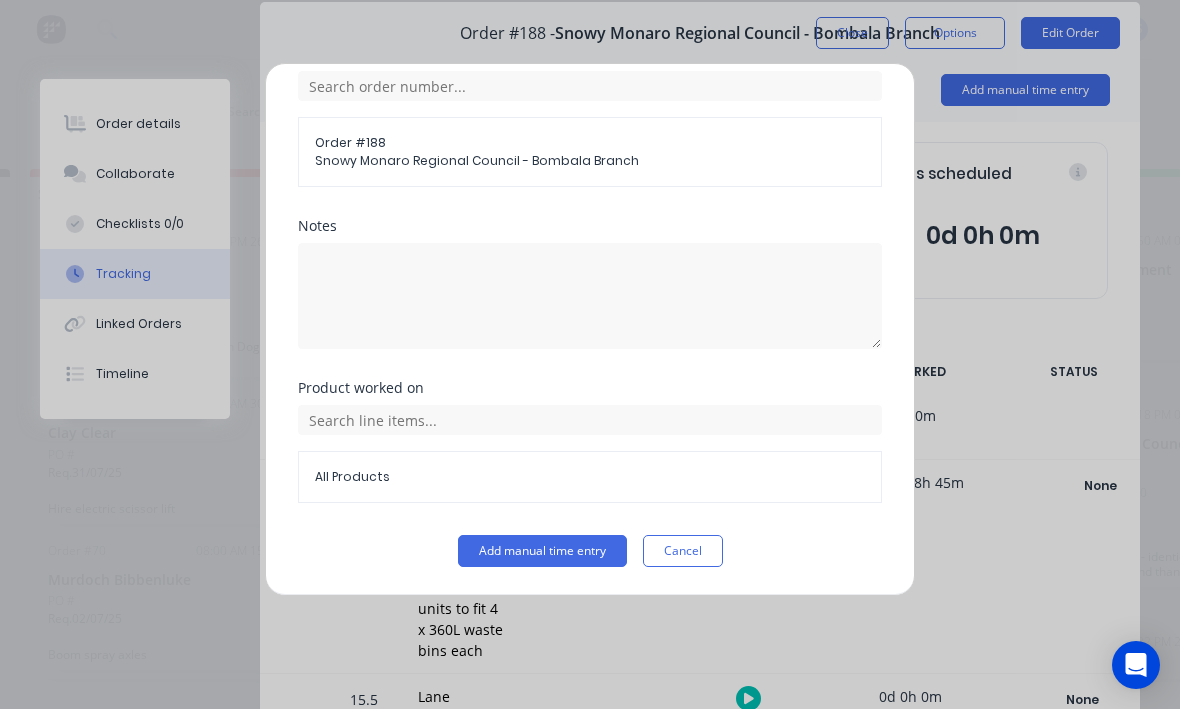 scroll, scrollTop: 539, scrollLeft: 0, axis: vertical 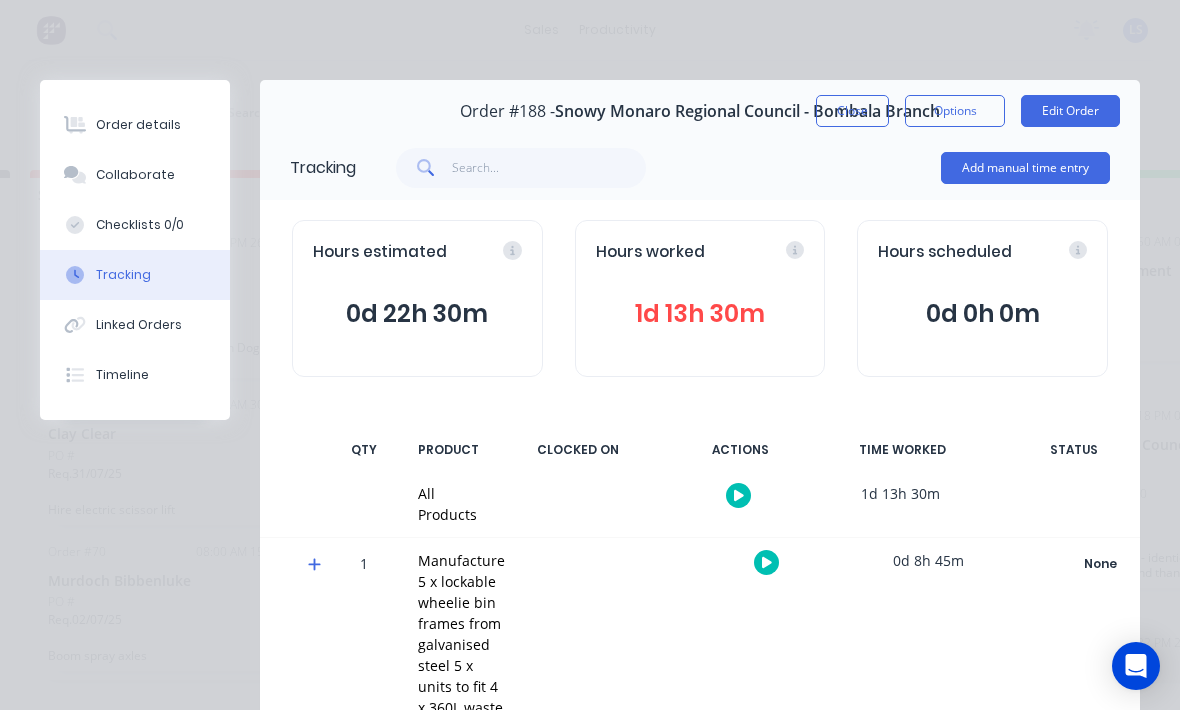 click on "Close" at bounding box center (852, 111) 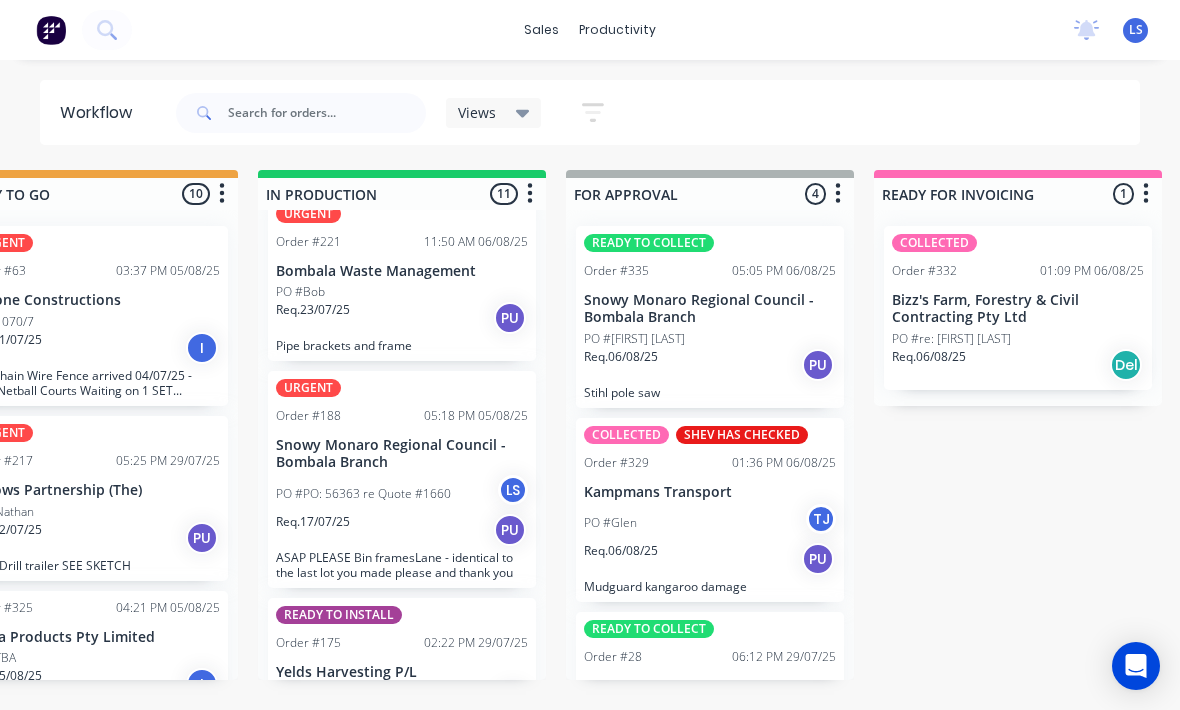 scroll, scrollTop: 36, scrollLeft: 1019, axis: both 